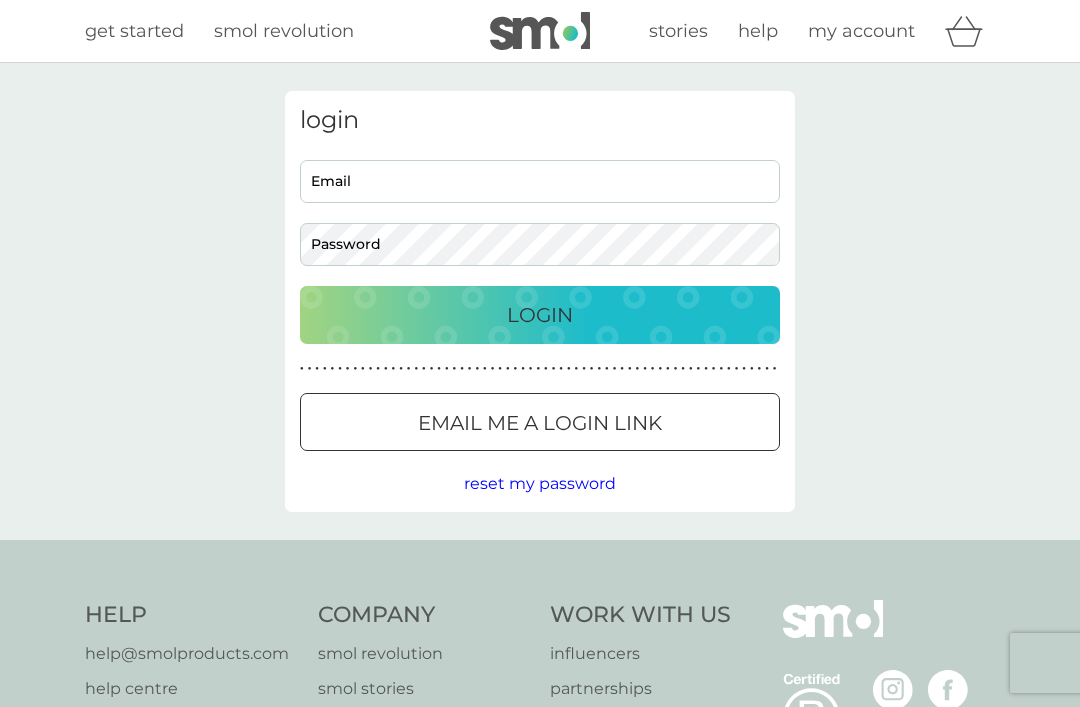 scroll, scrollTop: 0, scrollLeft: 0, axis: both 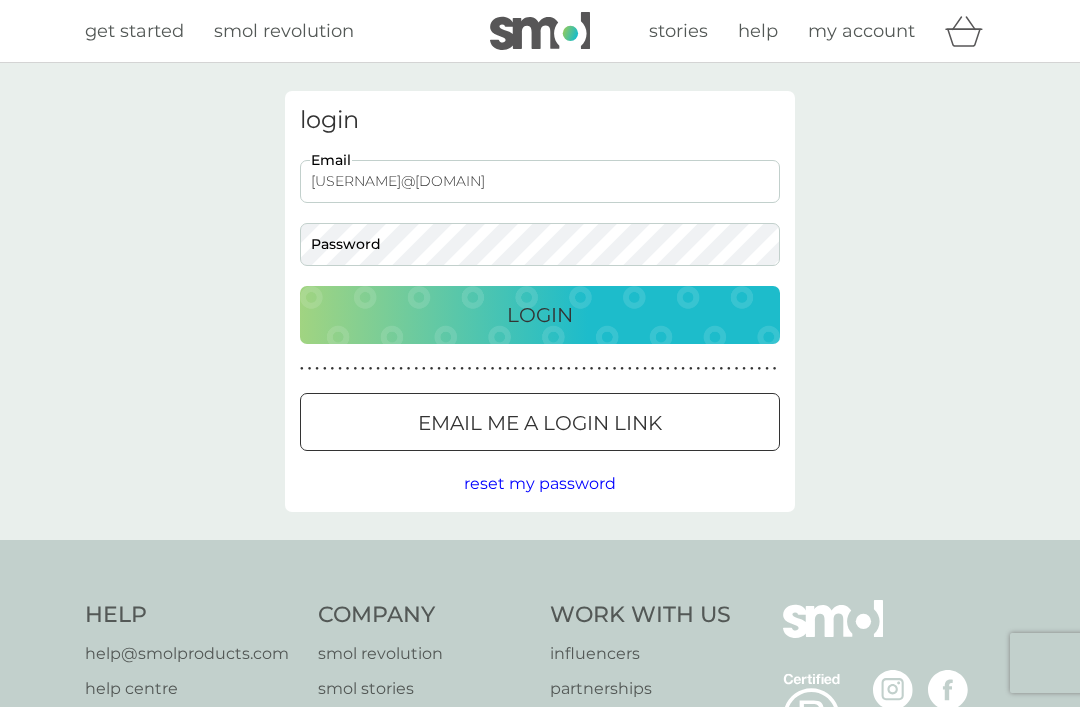 type on "[USERNAME]@[DOMAIN]" 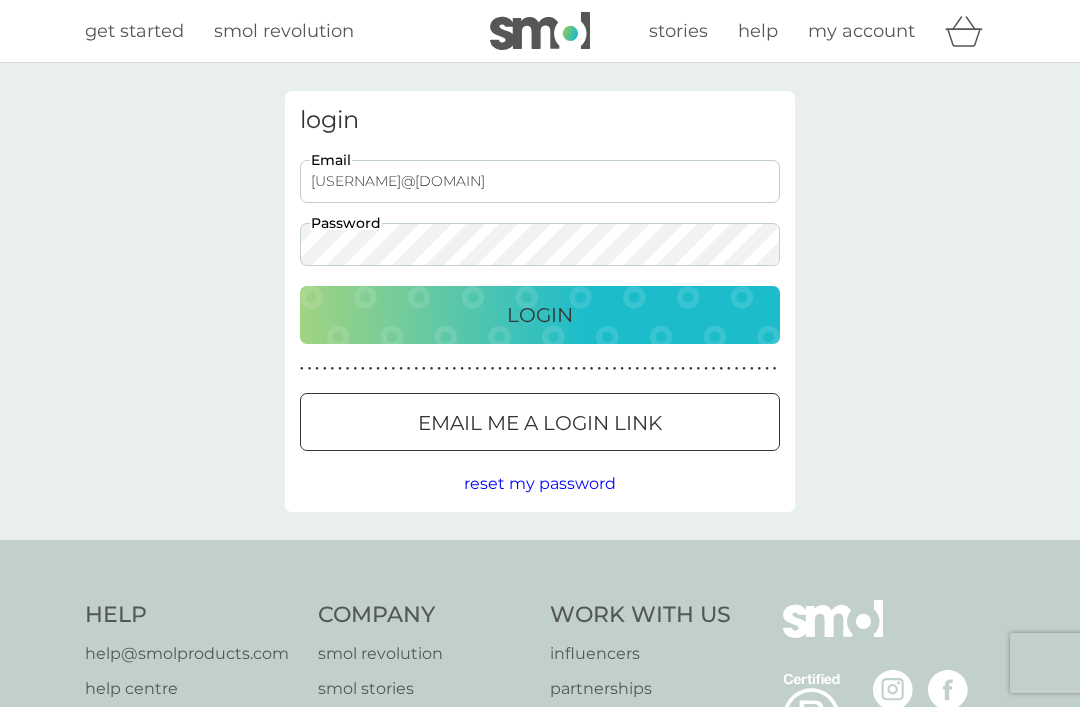 click on "Login" at bounding box center [540, 315] 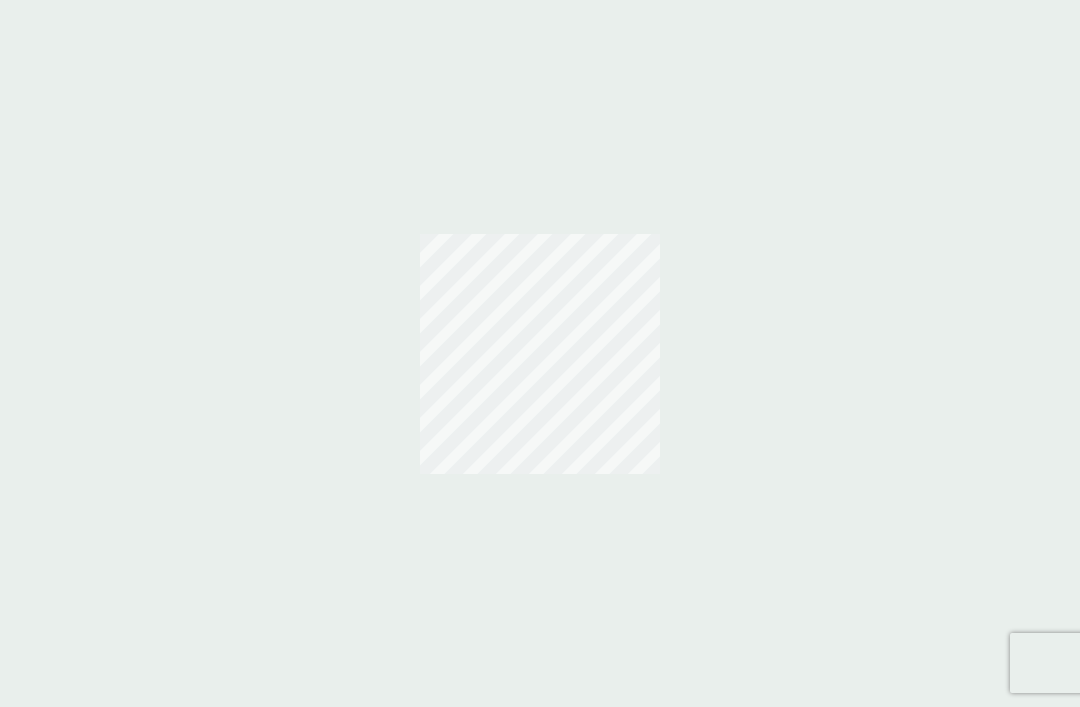 scroll, scrollTop: 0, scrollLeft: 0, axis: both 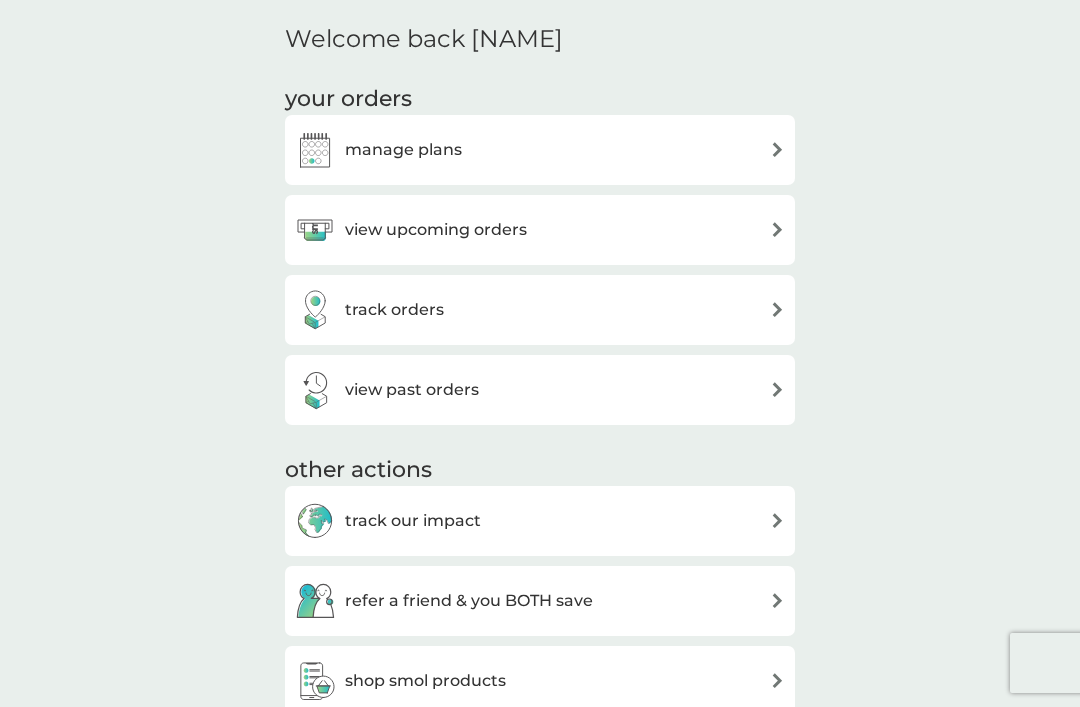 click on "manage plans" at bounding box center [540, 150] 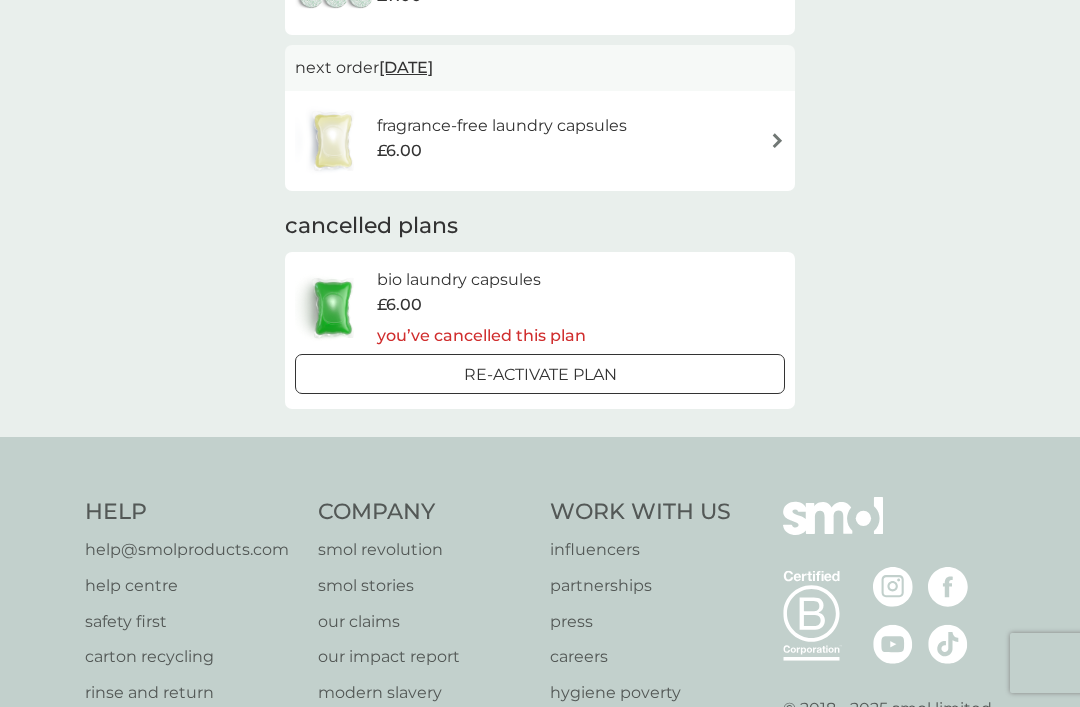 scroll, scrollTop: 0, scrollLeft: 0, axis: both 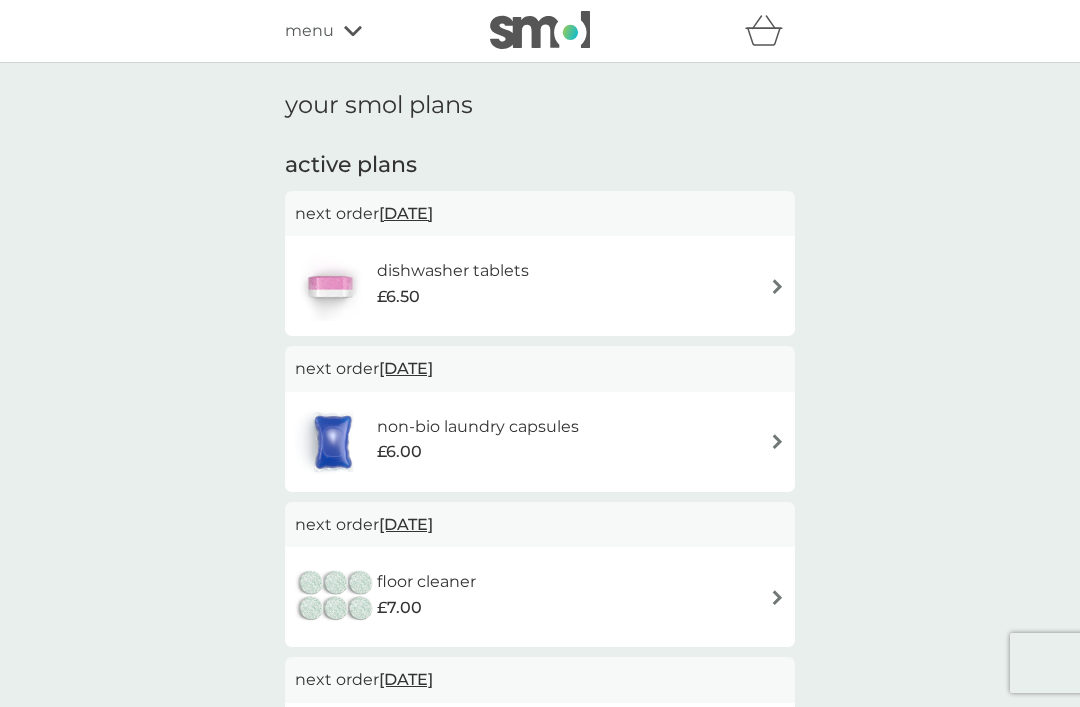 click at bounding box center (777, 441) 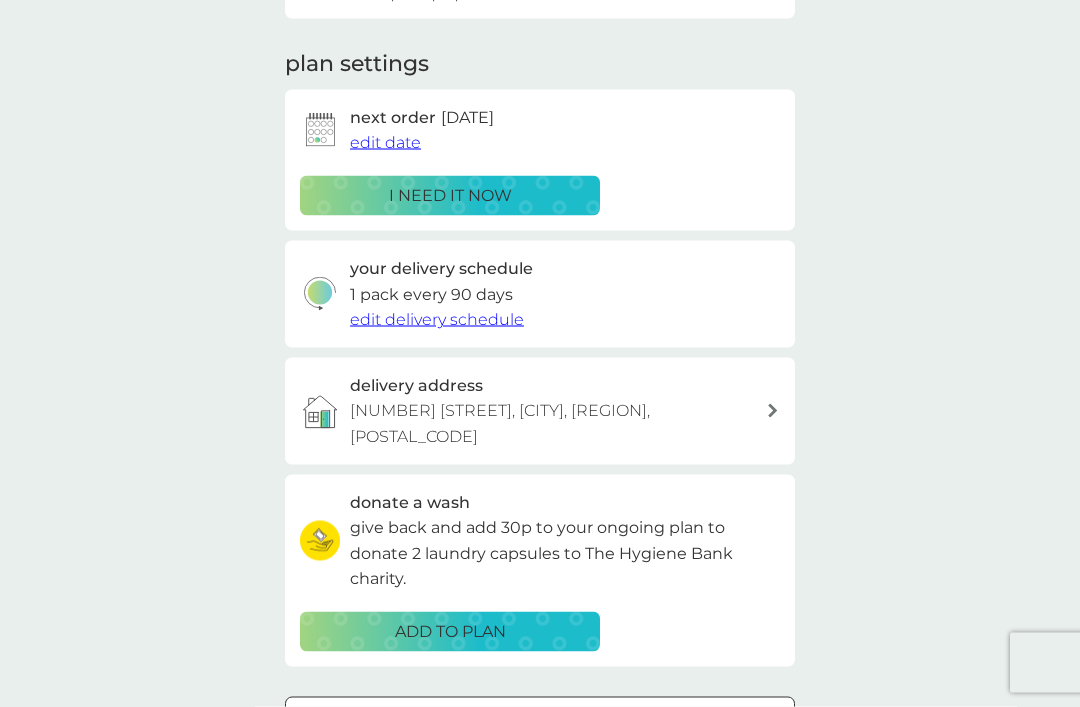 scroll, scrollTop: 261, scrollLeft: 0, axis: vertical 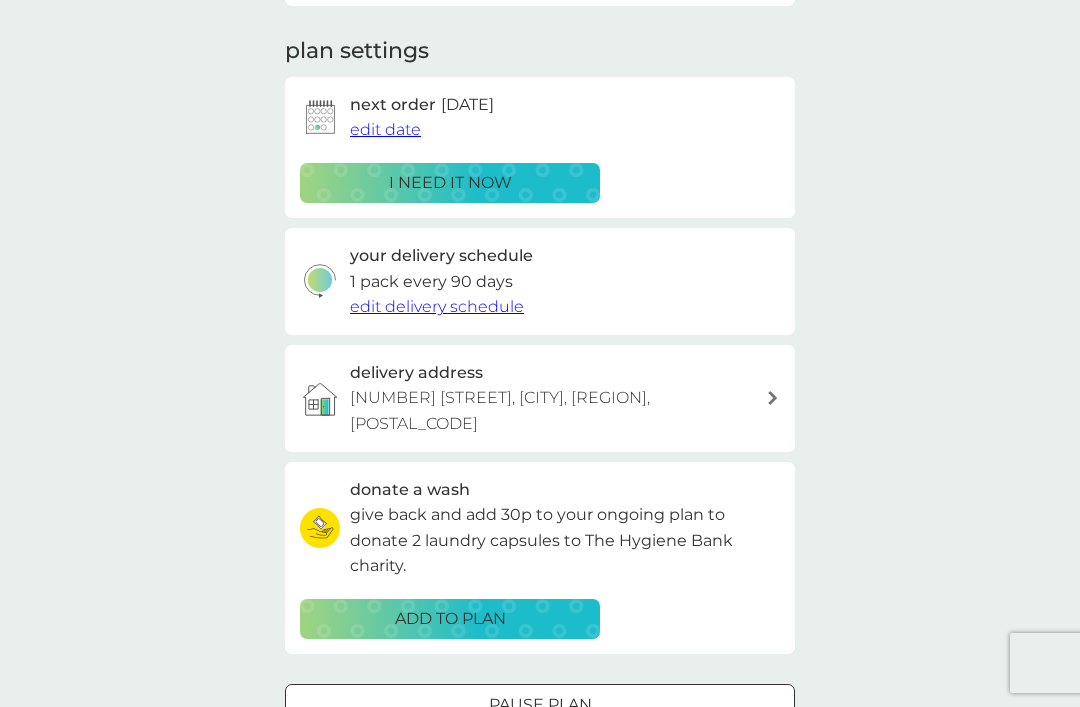 click on "Pause plan" at bounding box center [540, 705] 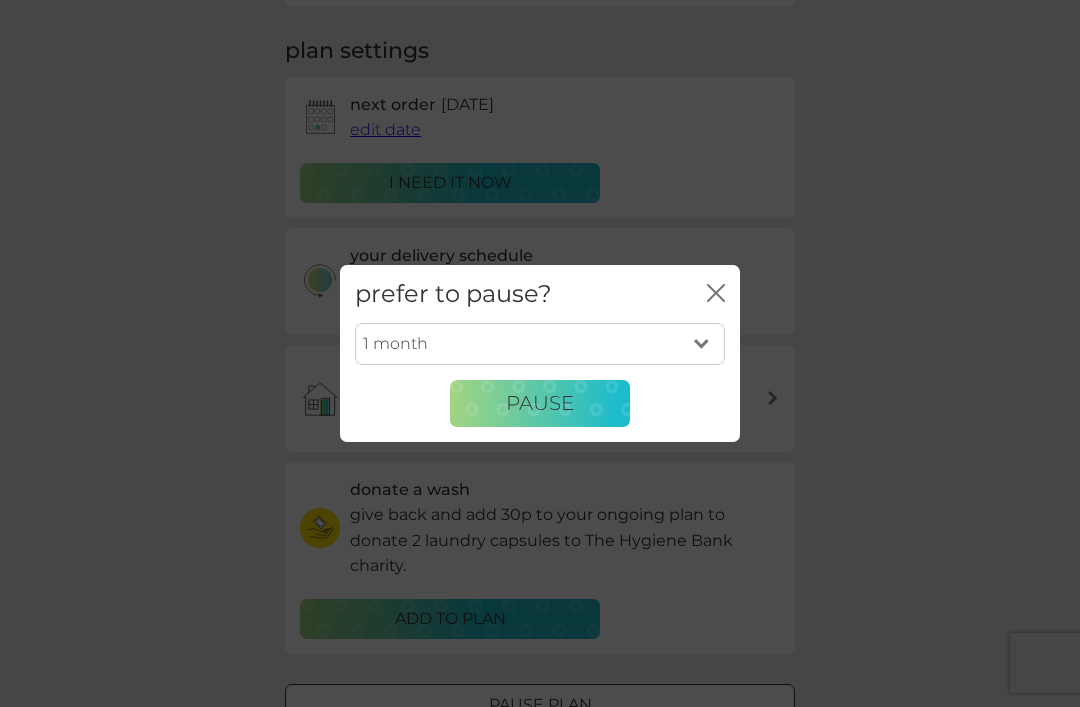 click on "1 month 2 months 3 months 4 months 5 months 6 months" at bounding box center [540, 344] 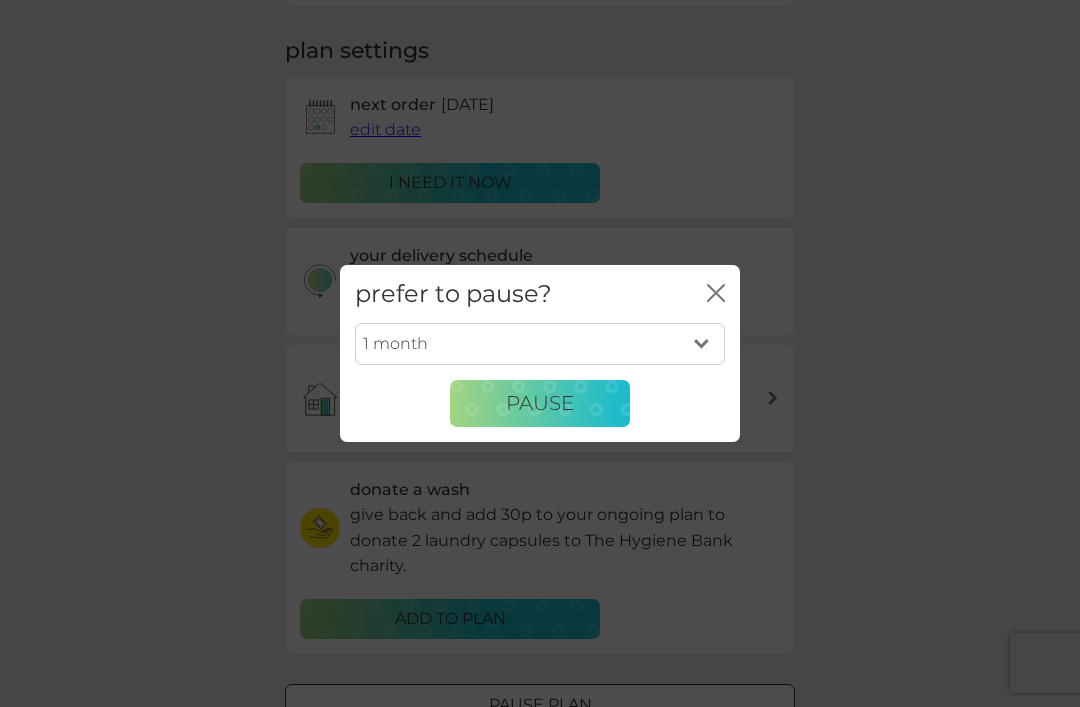 select on "4" 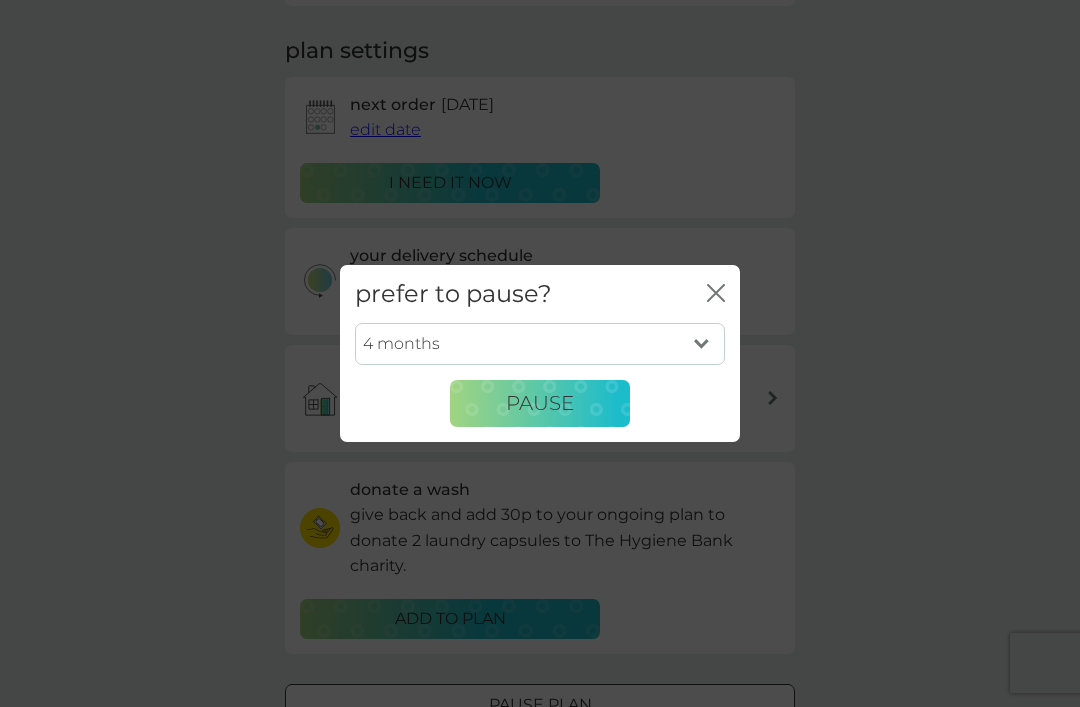 click on "close" 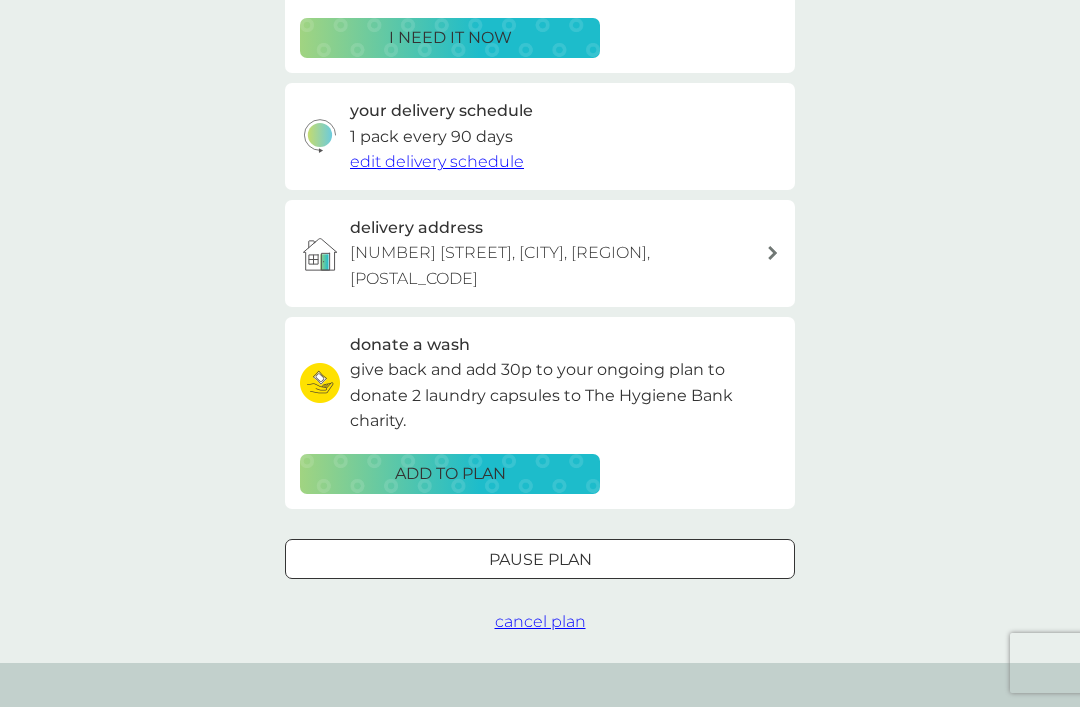 scroll, scrollTop: 439, scrollLeft: 0, axis: vertical 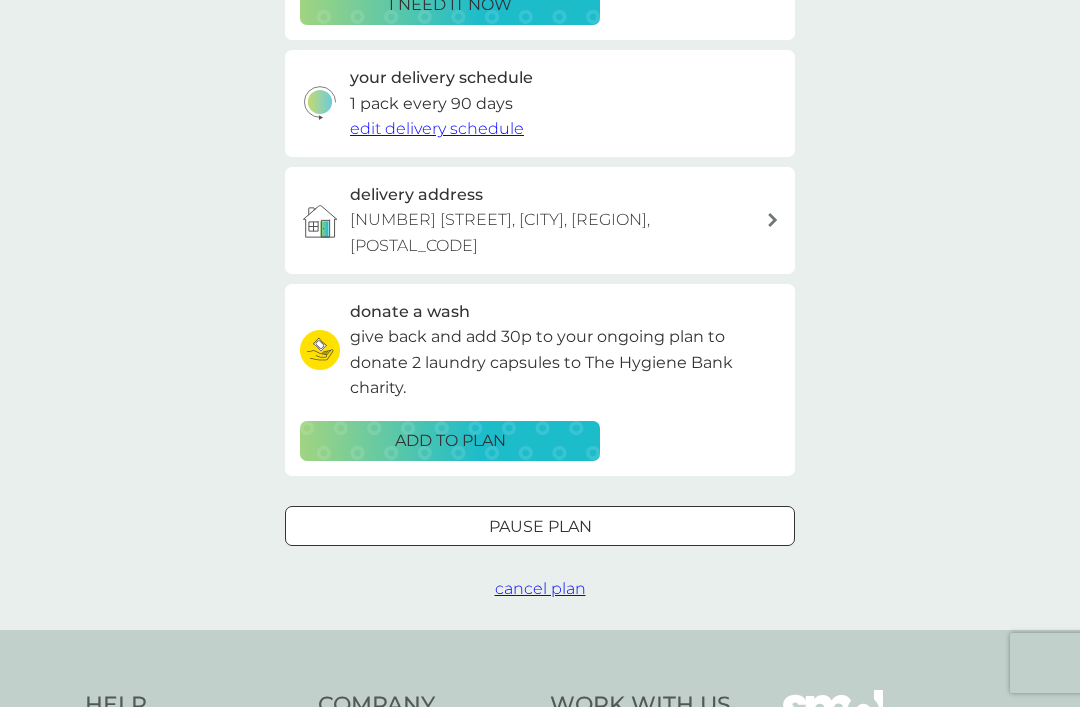 click on "cancel plan" at bounding box center (540, 588) 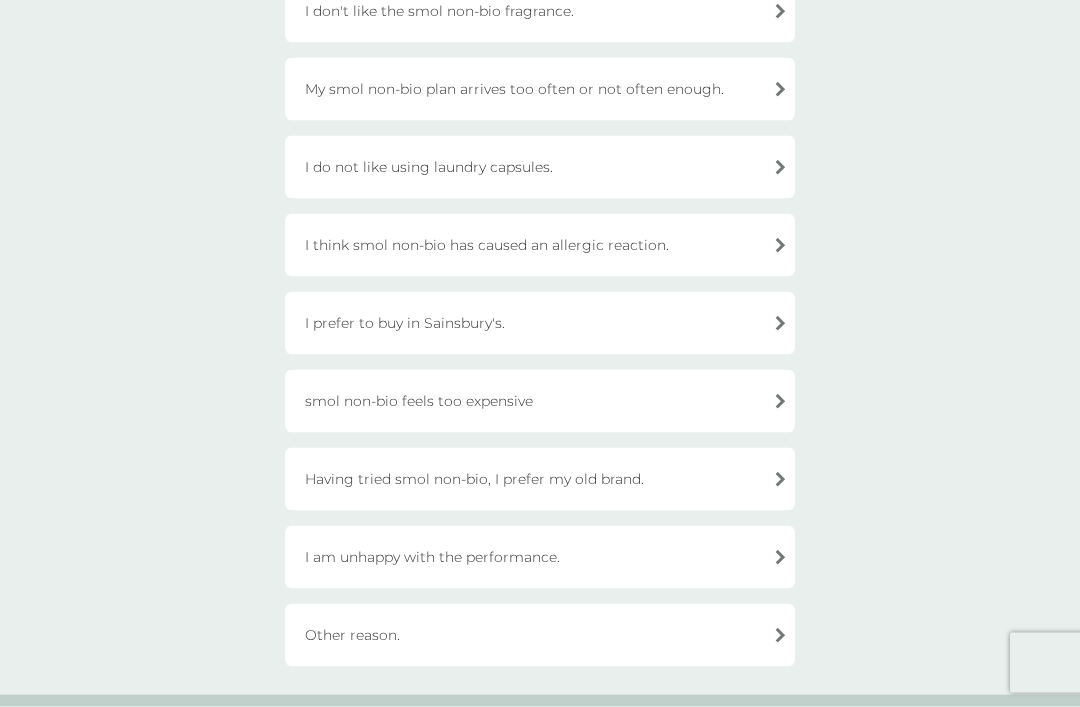 scroll, scrollTop: 414, scrollLeft: 0, axis: vertical 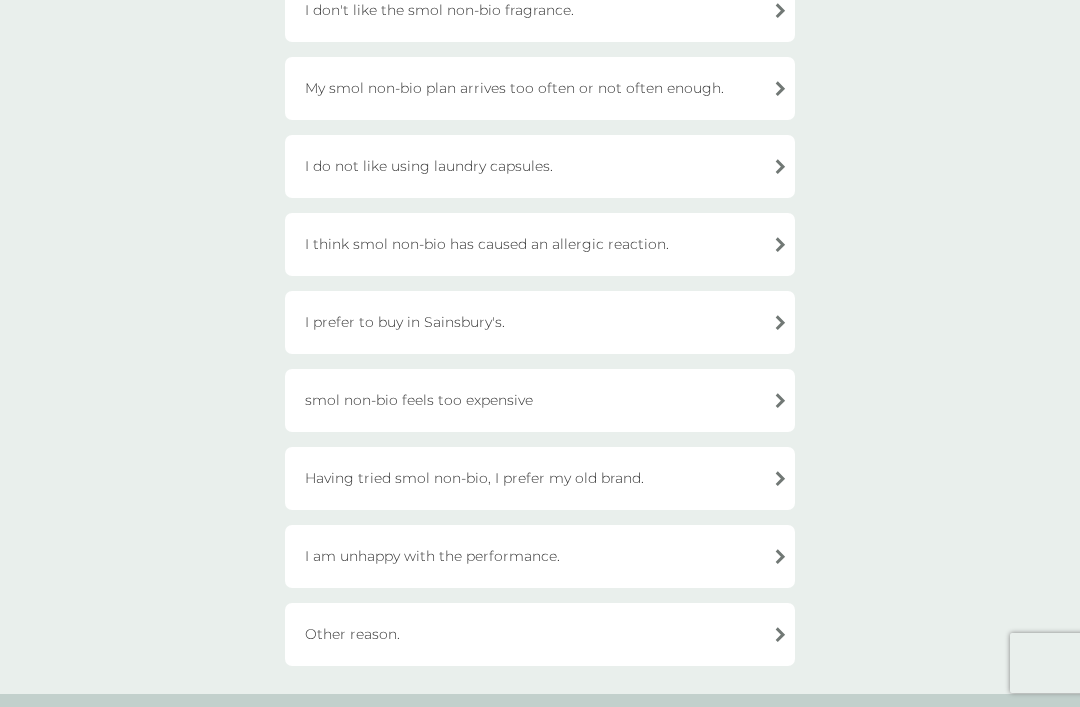 click on "I am unhappy with the performance." at bounding box center [540, 556] 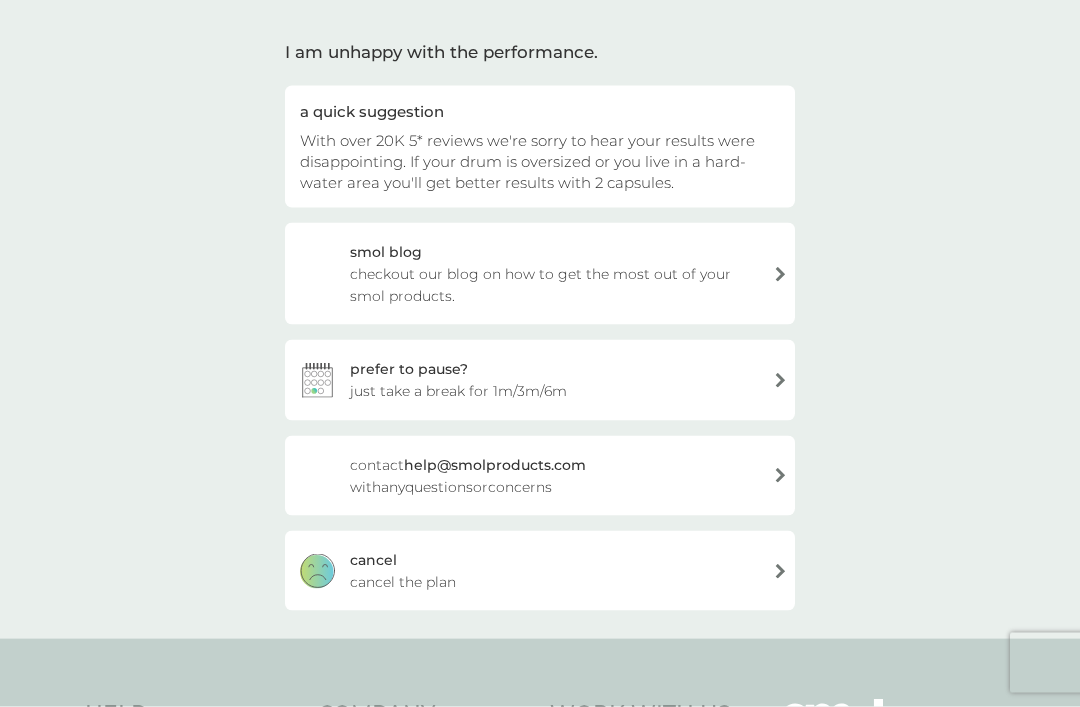 scroll, scrollTop: 129, scrollLeft: 0, axis: vertical 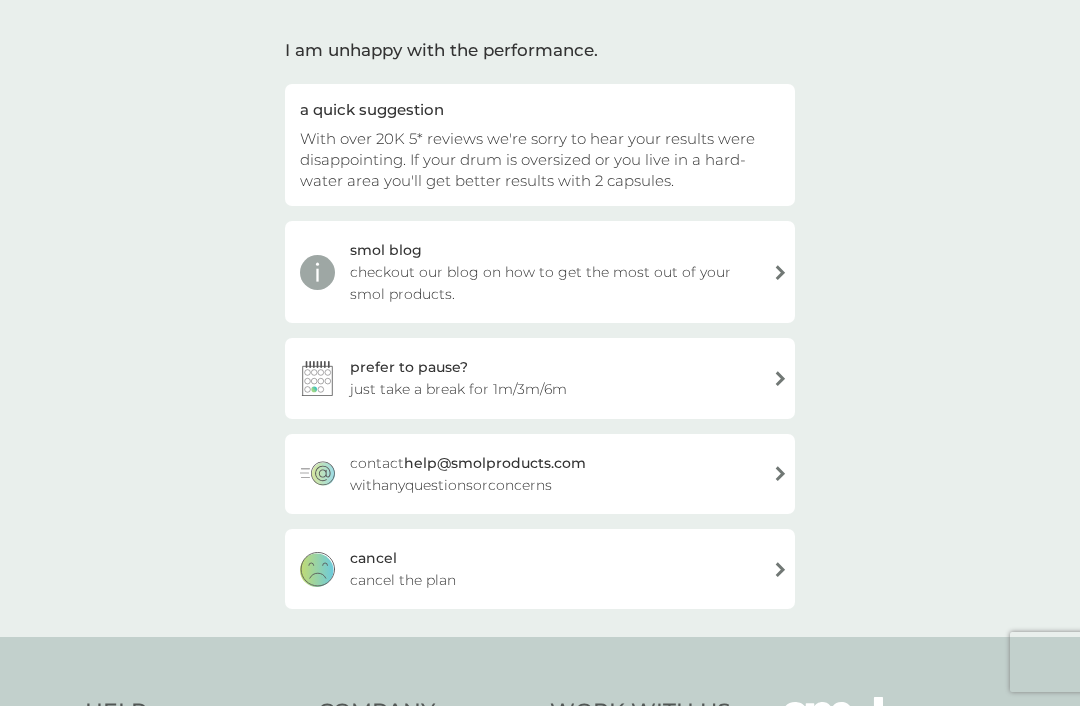 click on "cancel cancel the plan" at bounding box center [540, 570] 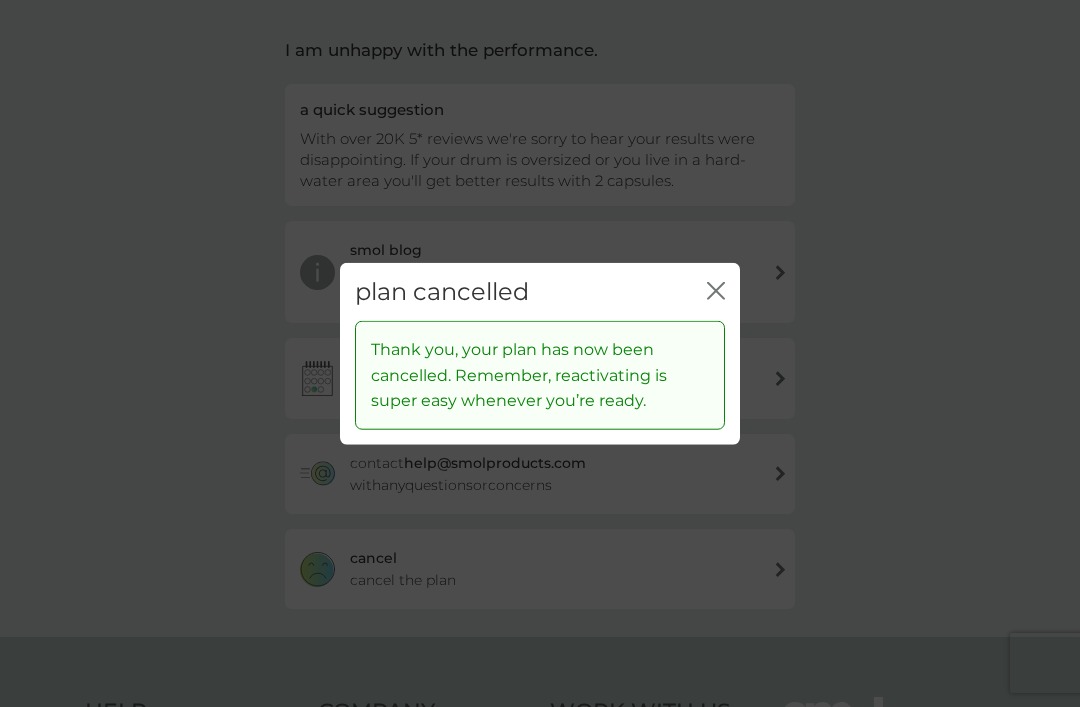 click 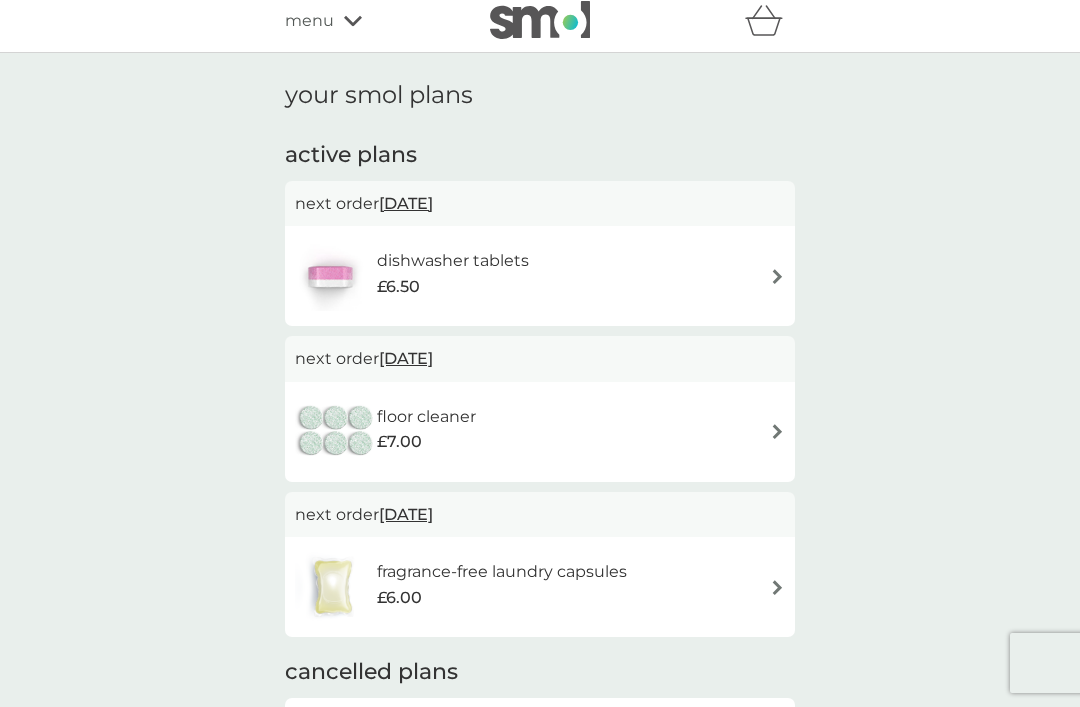 scroll, scrollTop: 0, scrollLeft: 0, axis: both 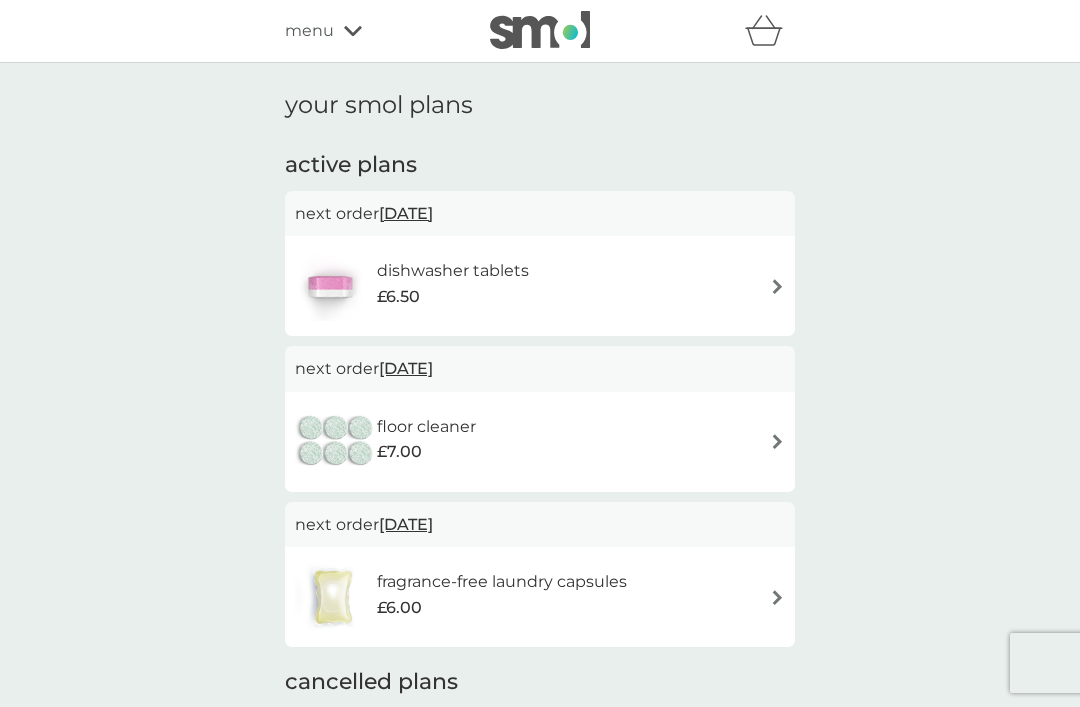 click on "your smol plans" at bounding box center (540, 105) 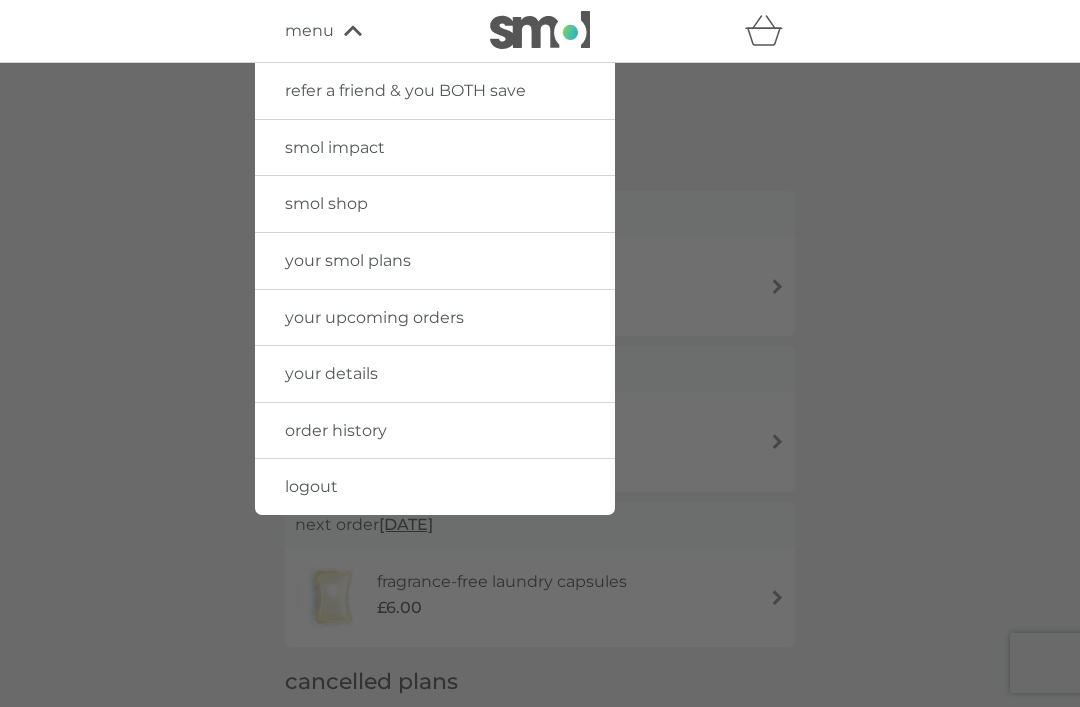 click on "your smol plans" at bounding box center (435, 261) 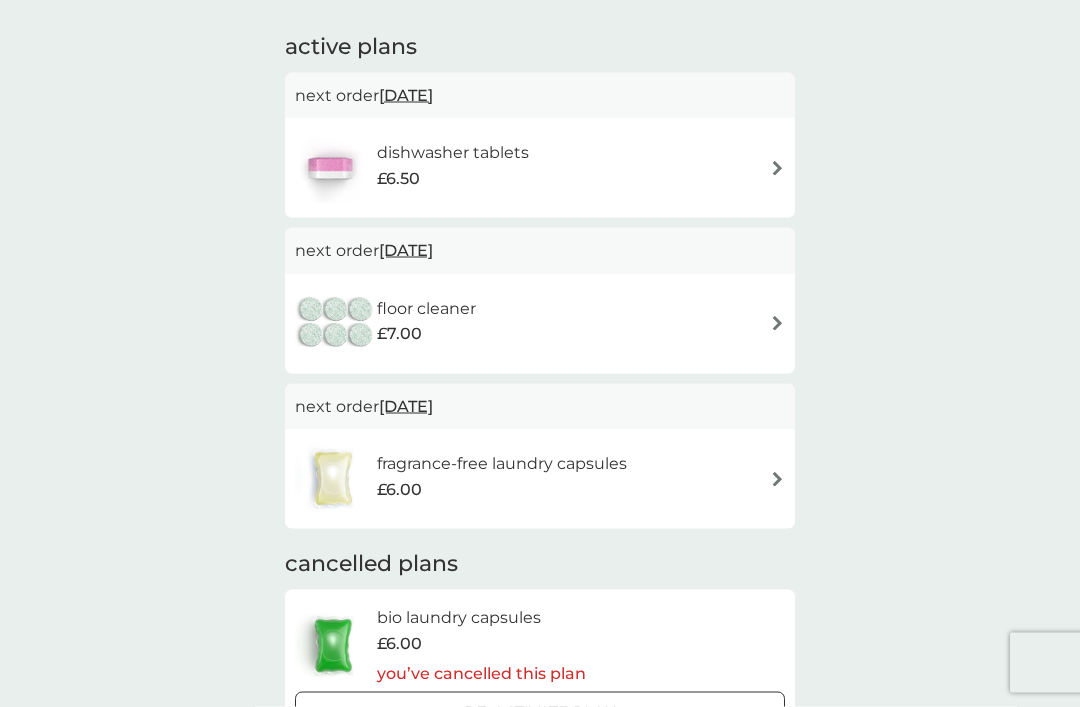 scroll, scrollTop: 122, scrollLeft: 0, axis: vertical 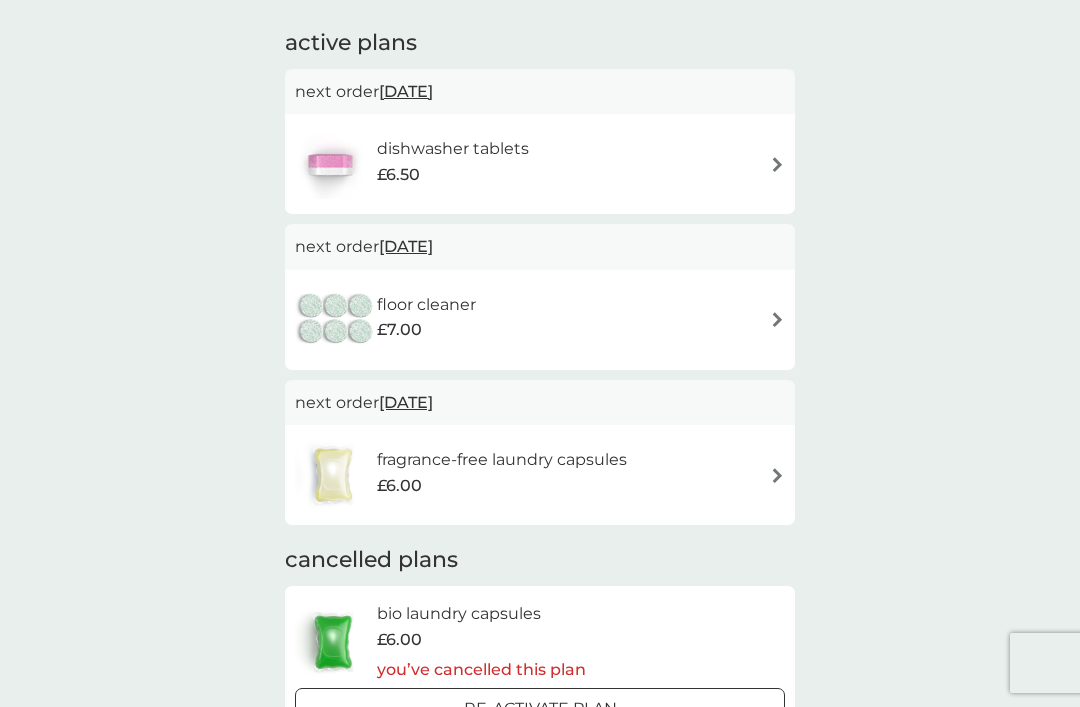 click on "fragrance-free laundry capsules £6.00" at bounding box center (540, 475) 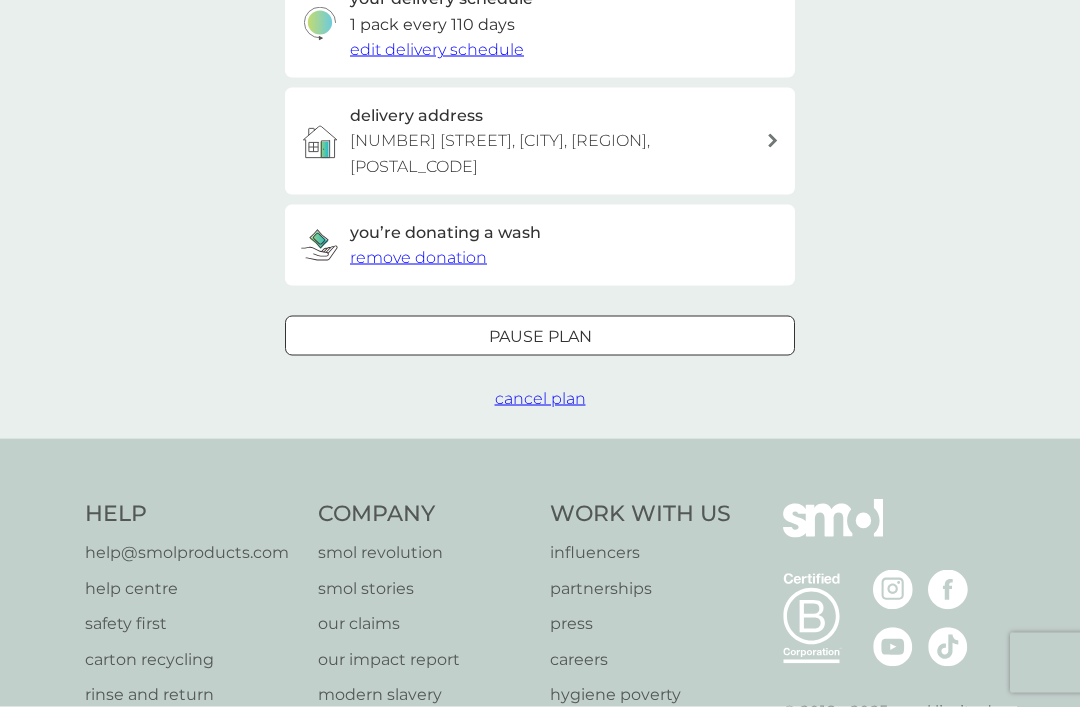 scroll, scrollTop: 521, scrollLeft: 0, axis: vertical 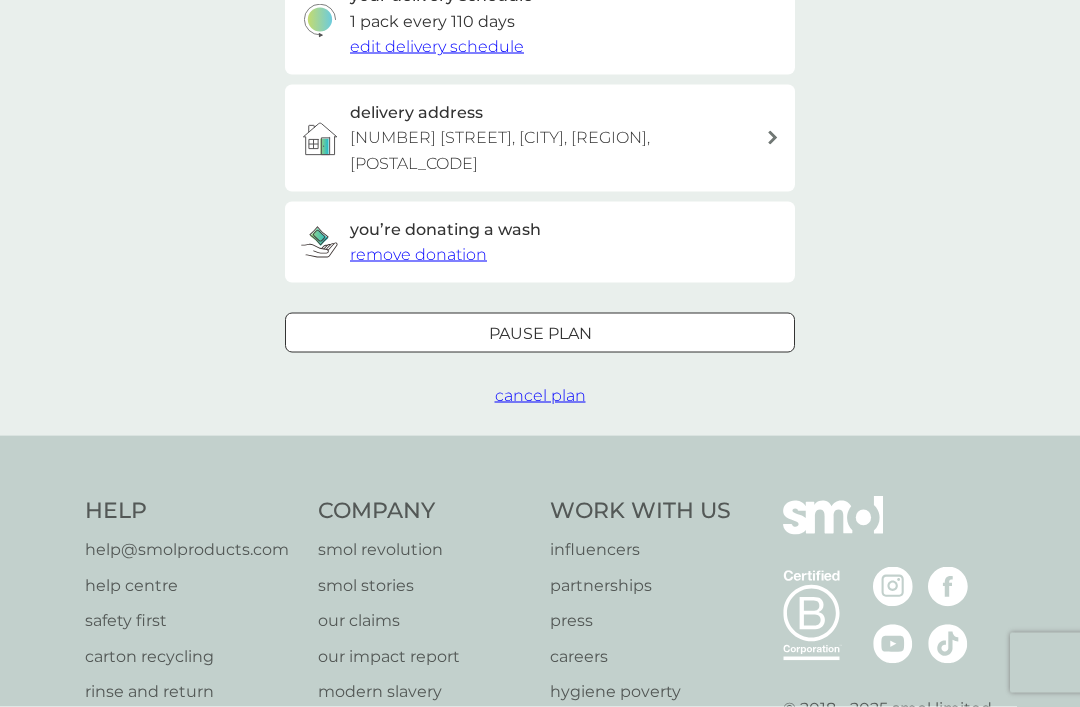 click on "cancel plan" at bounding box center (540, 395) 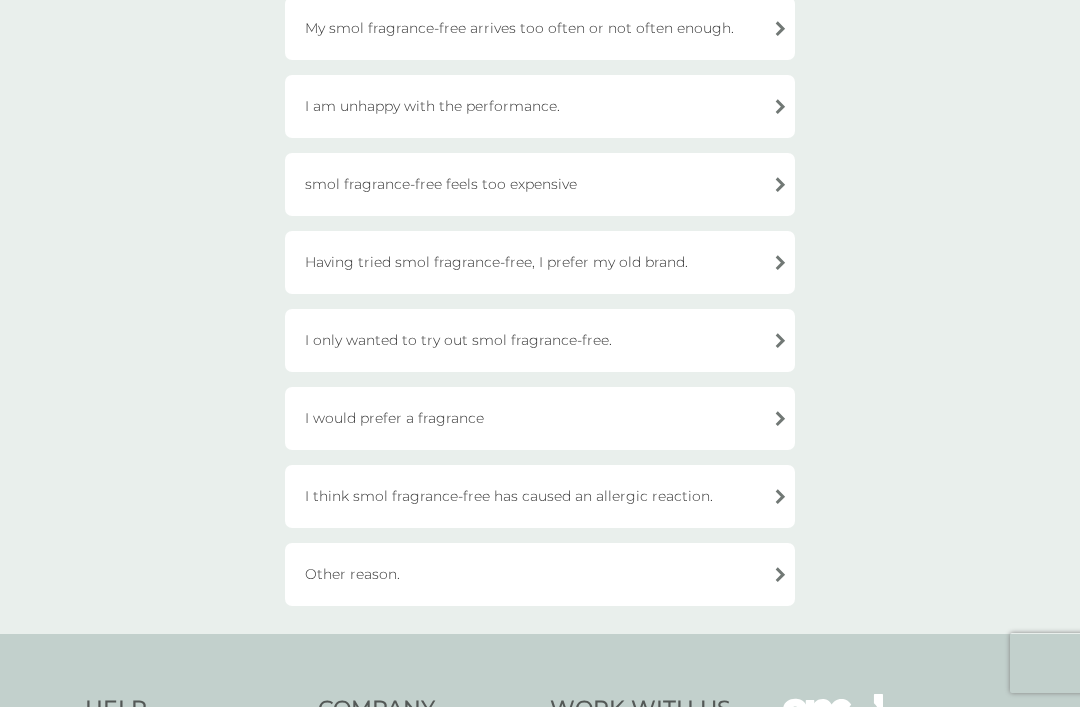 scroll, scrollTop: 314, scrollLeft: 0, axis: vertical 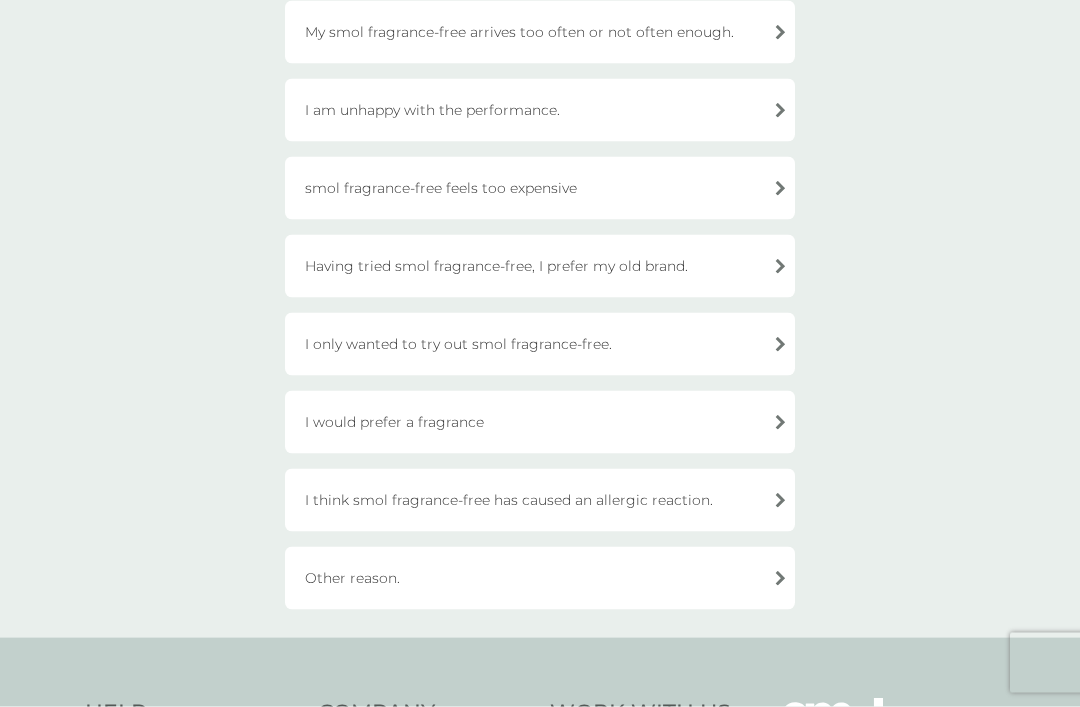 click on "I am unhappy with the performance." at bounding box center (540, 110) 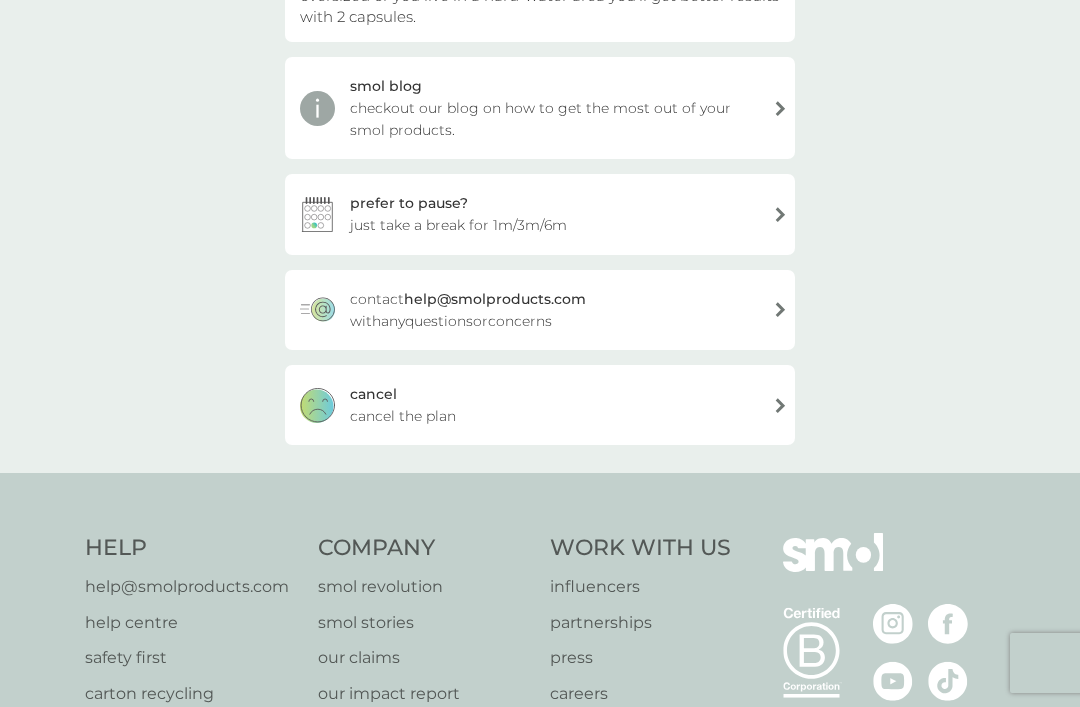 click on "cancel cancel the plan" at bounding box center (540, 405) 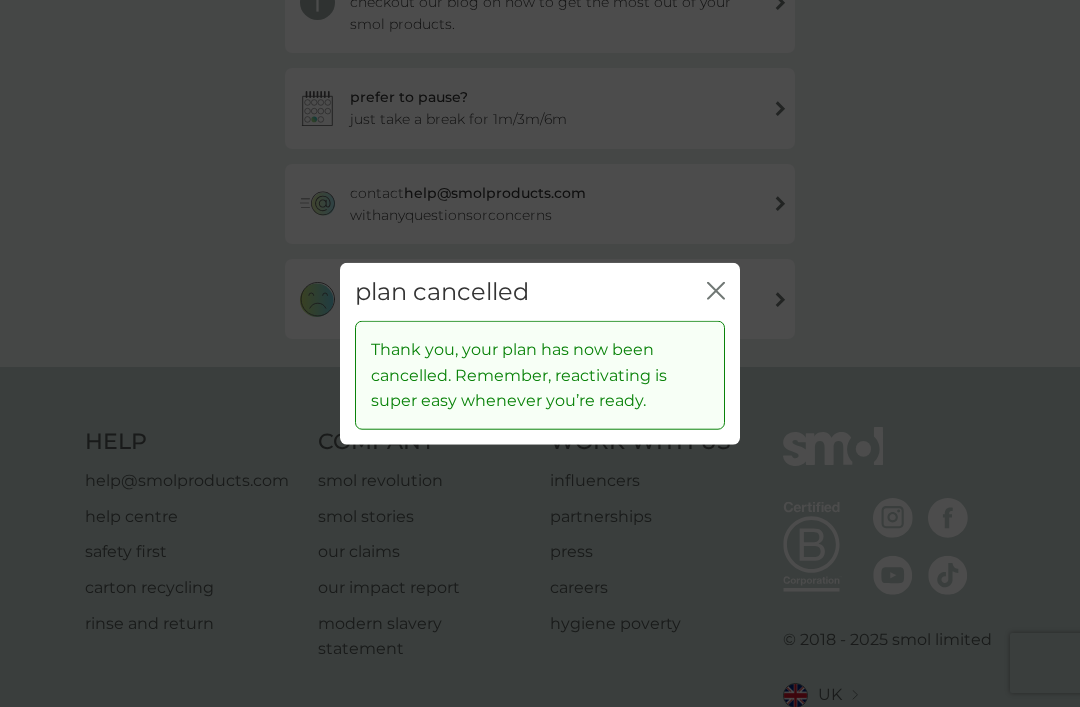 scroll, scrollTop: 465, scrollLeft: 0, axis: vertical 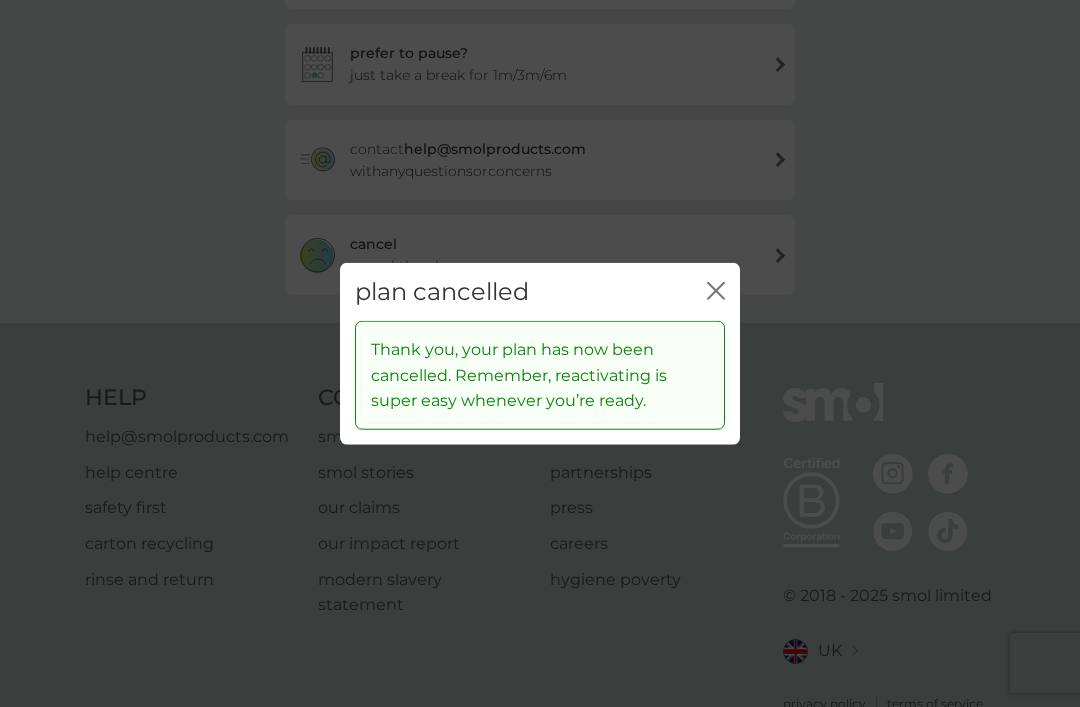 click 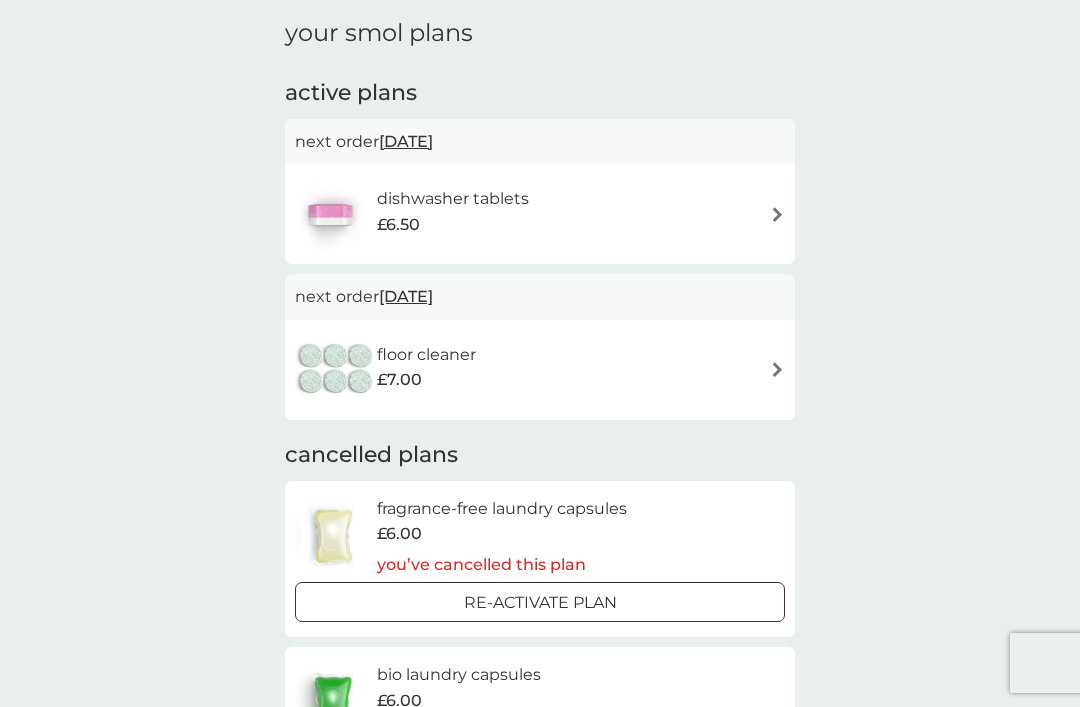 scroll, scrollTop: 80, scrollLeft: 0, axis: vertical 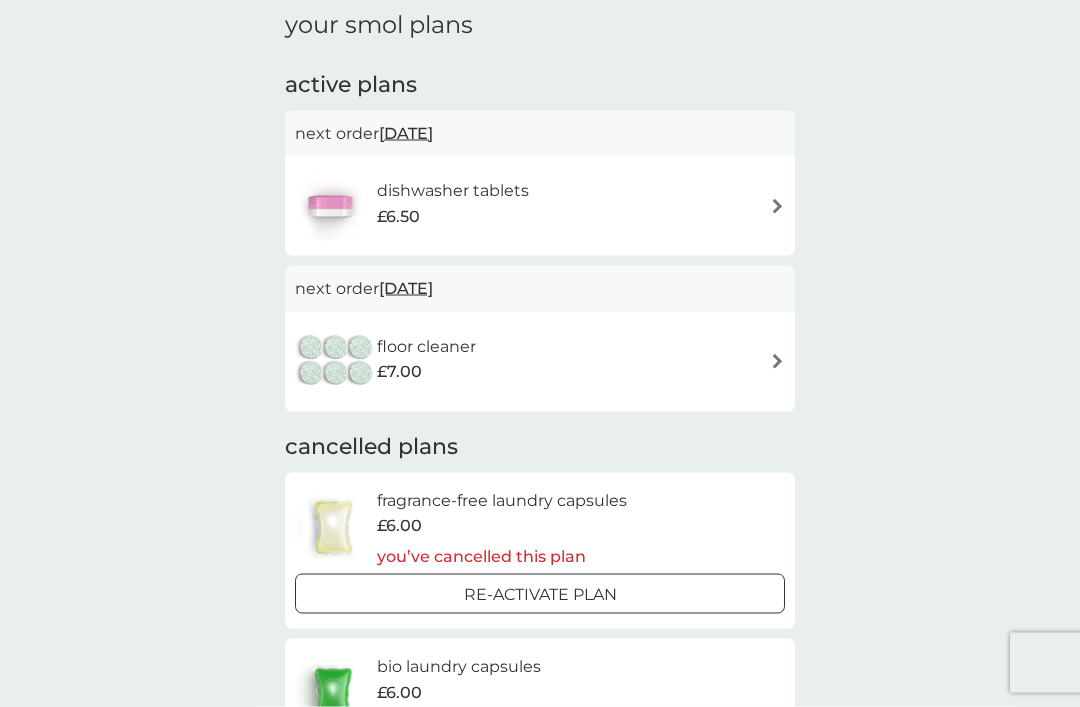 click on "floor cleaner £7.00" at bounding box center [540, 362] 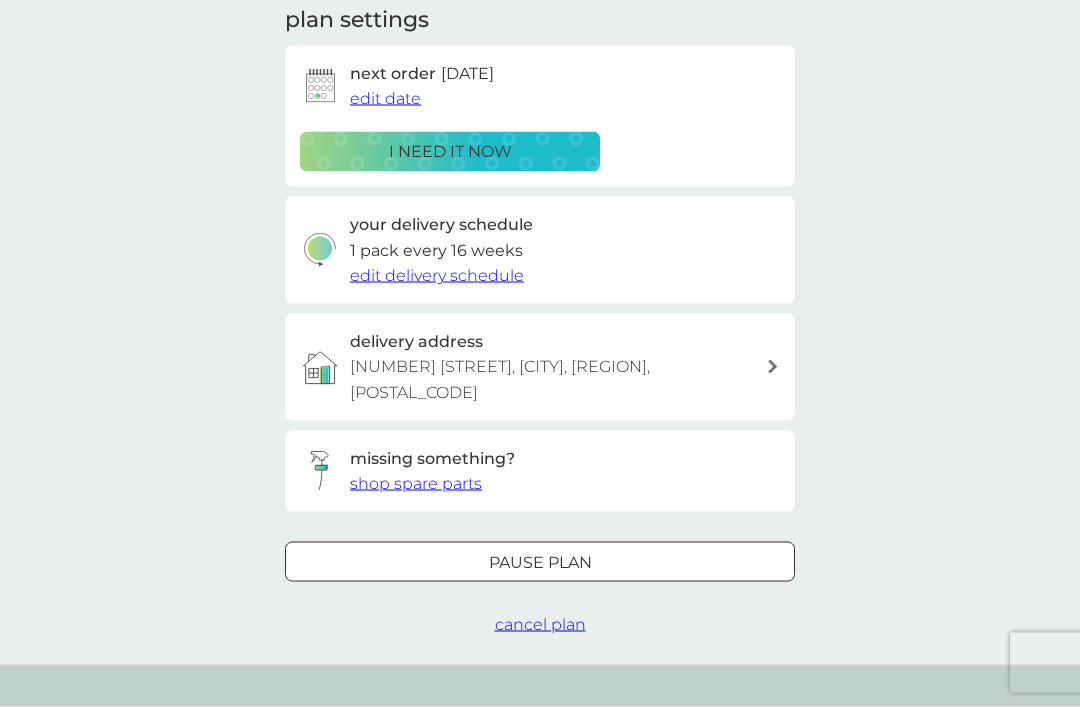 scroll, scrollTop: 293, scrollLeft: 0, axis: vertical 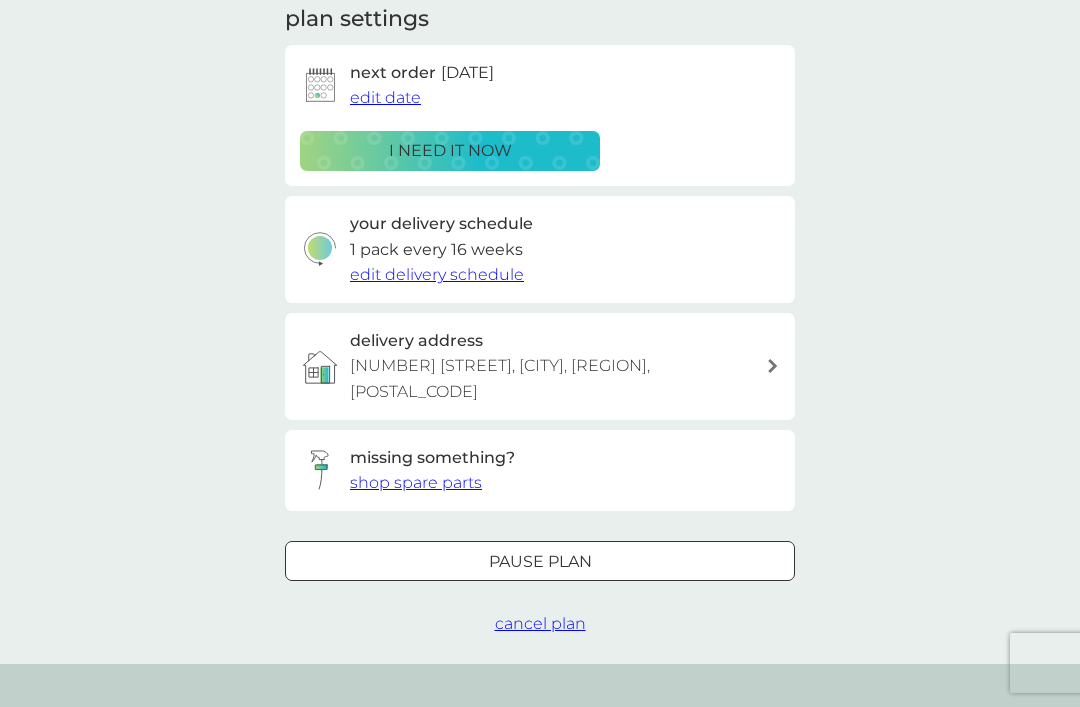 click on "Pause plan" at bounding box center [540, 562] 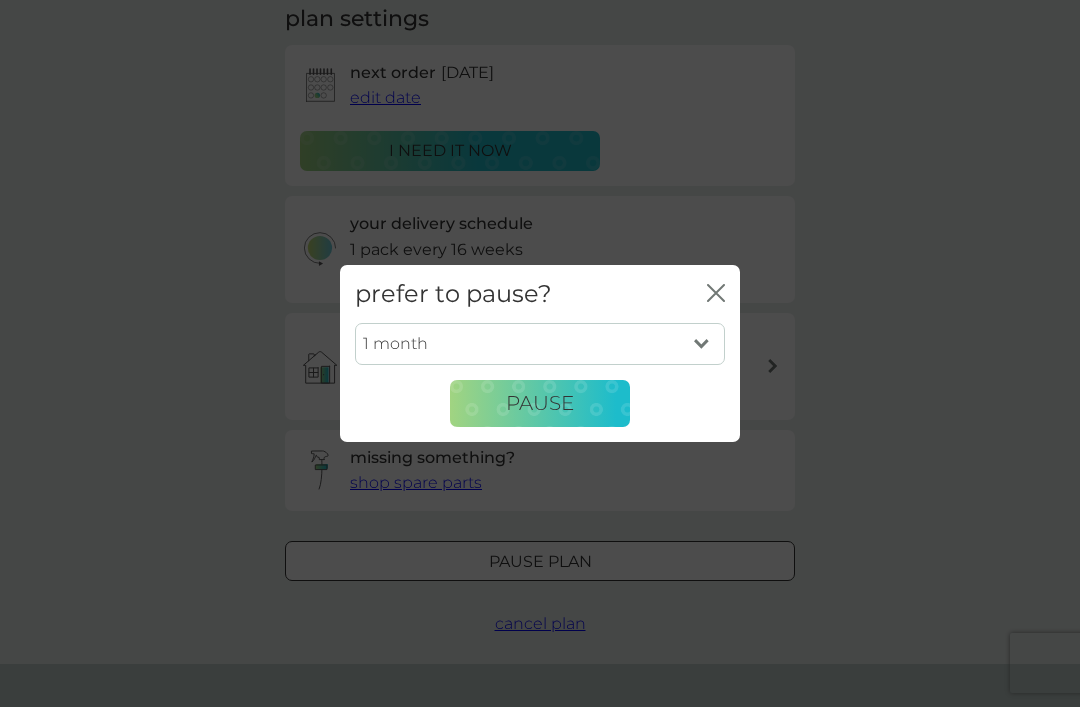 click on "1 month 2 months 3 months 4 months 5 months 6 months" at bounding box center (540, 344) 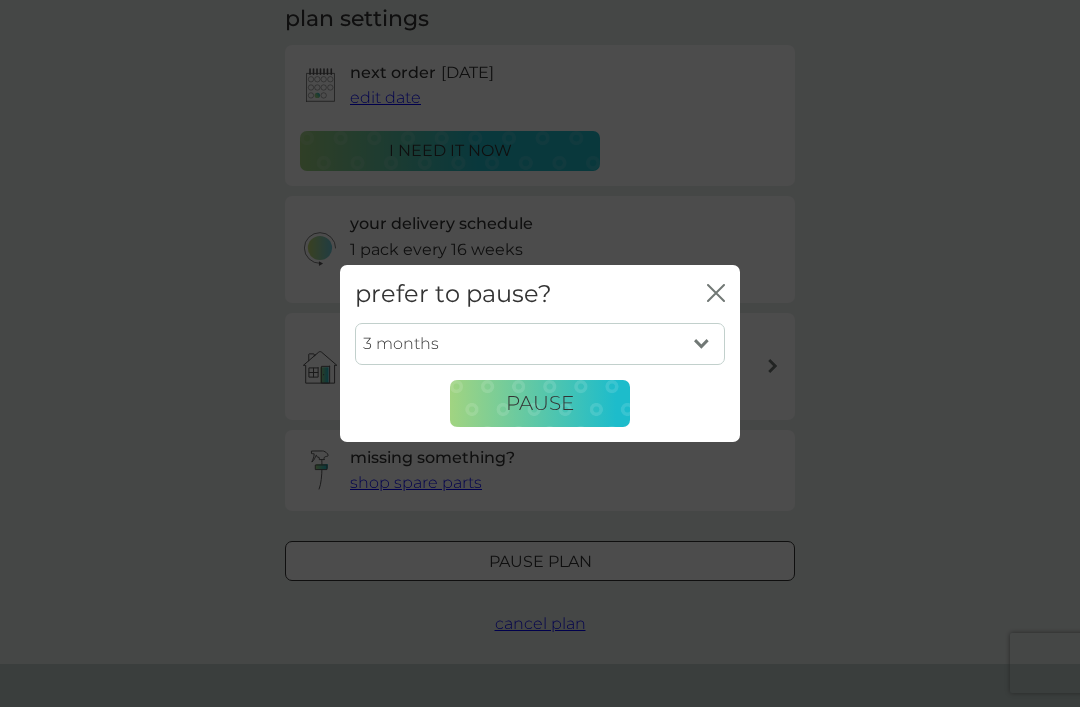 click on "Pause" at bounding box center (540, 403) 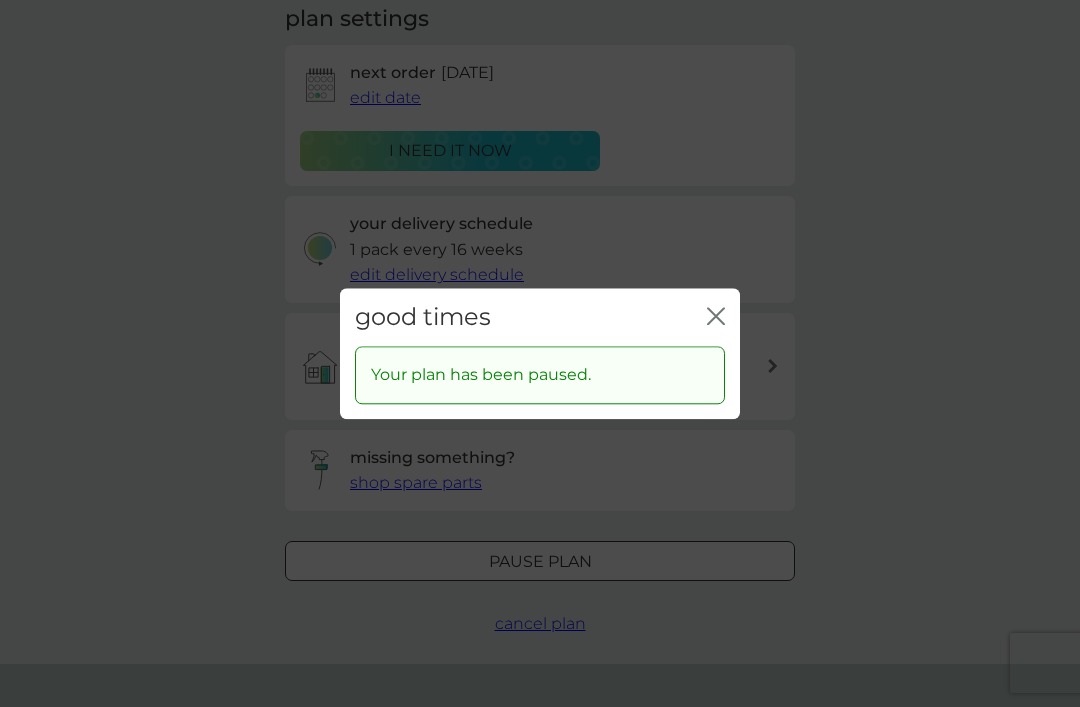click on "good times close" at bounding box center (540, 317) 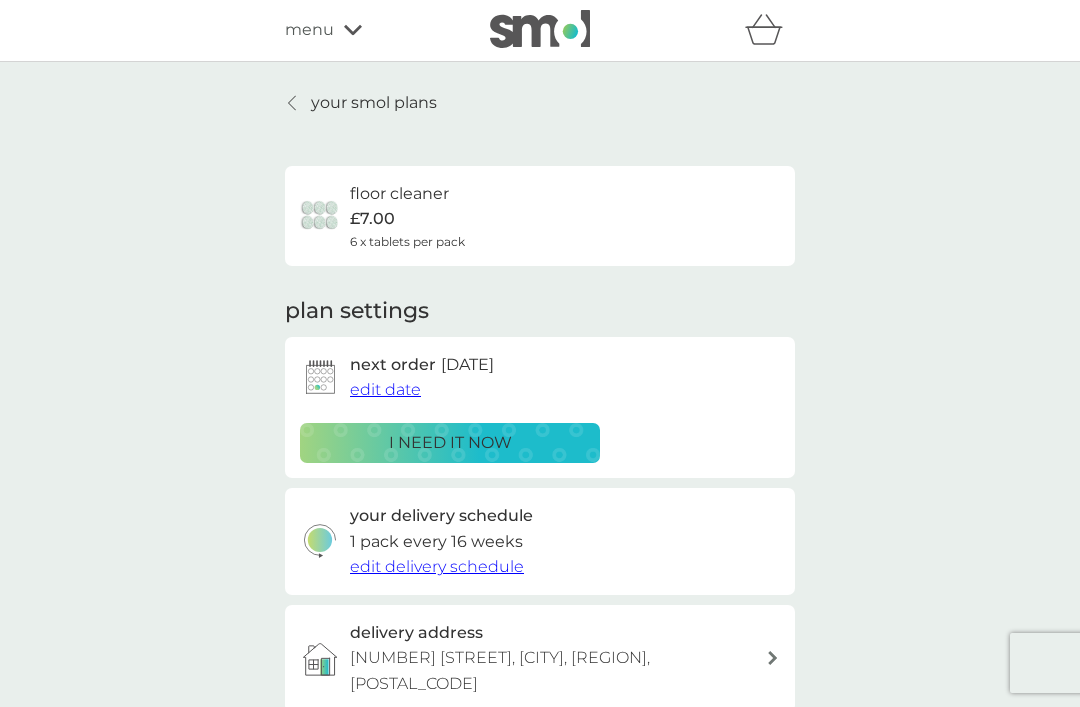 scroll, scrollTop: 0, scrollLeft: 0, axis: both 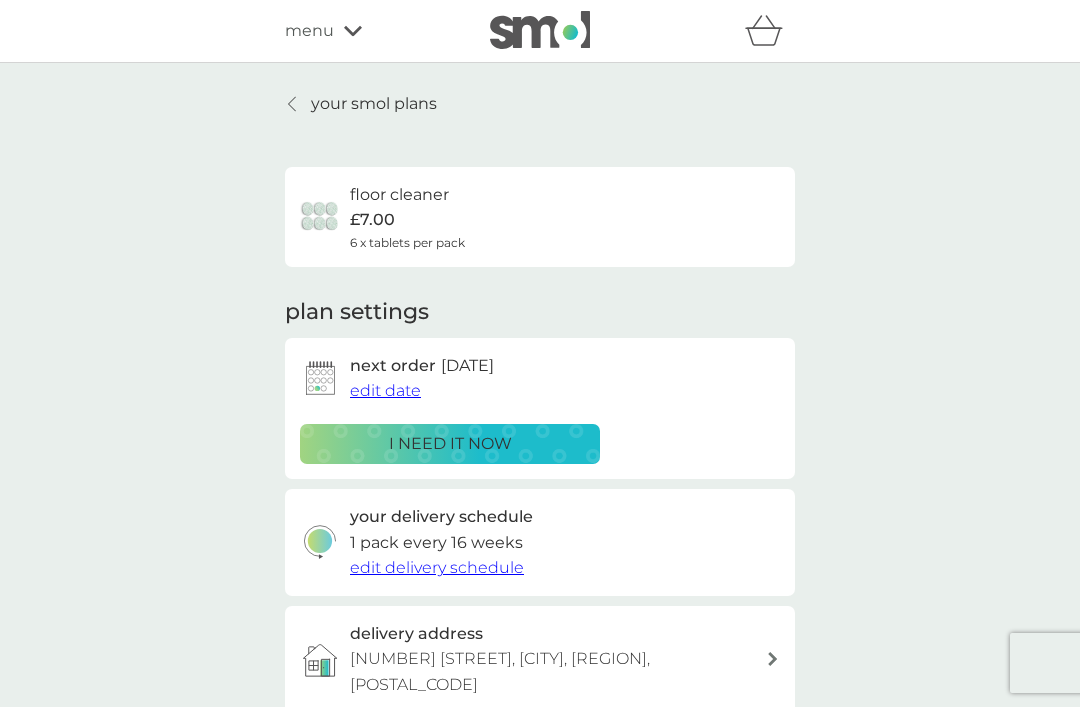 click on "your smol plans" at bounding box center (374, 104) 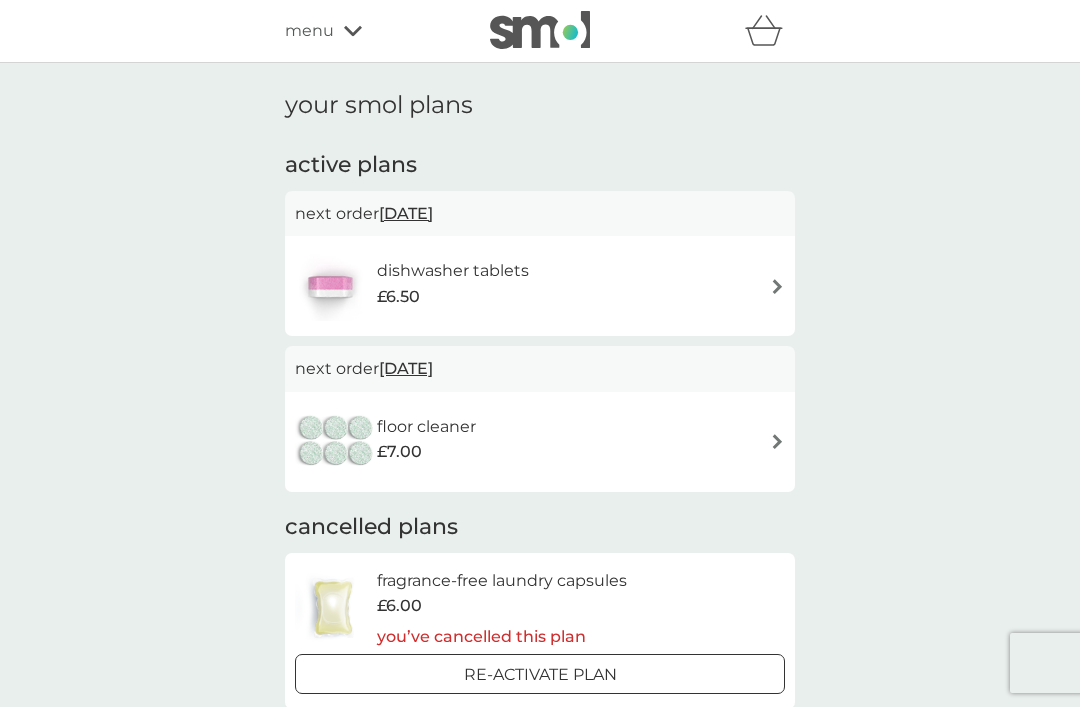 click at bounding box center (777, 286) 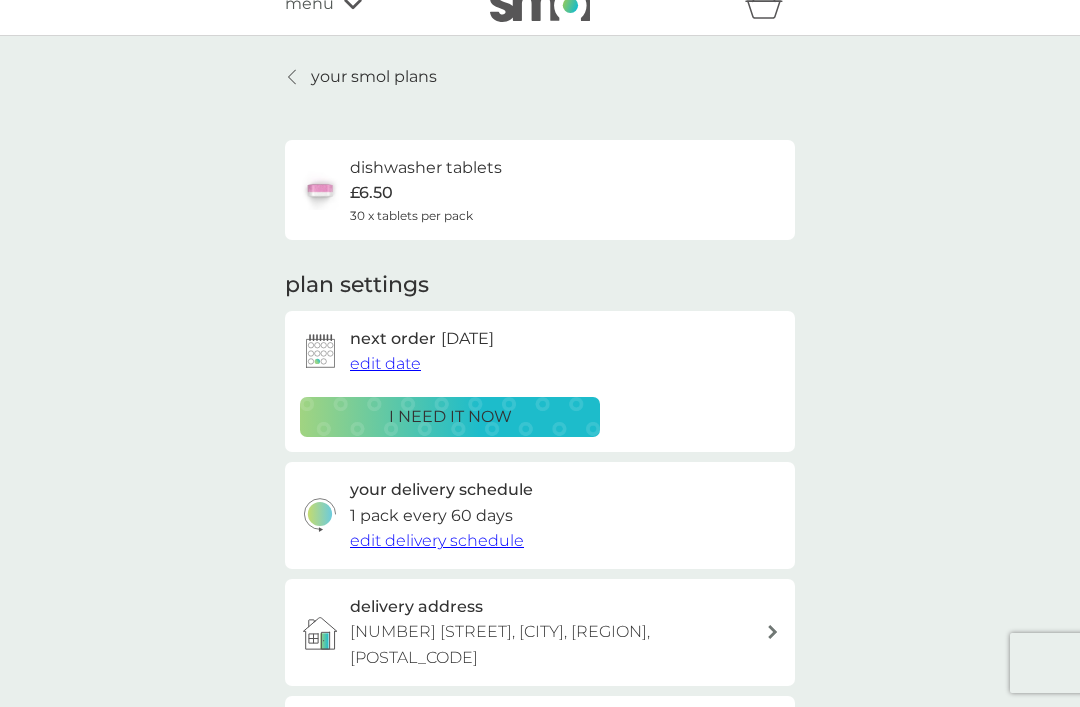 scroll, scrollTop: 28, scrollLeft: 0, axis: vertical 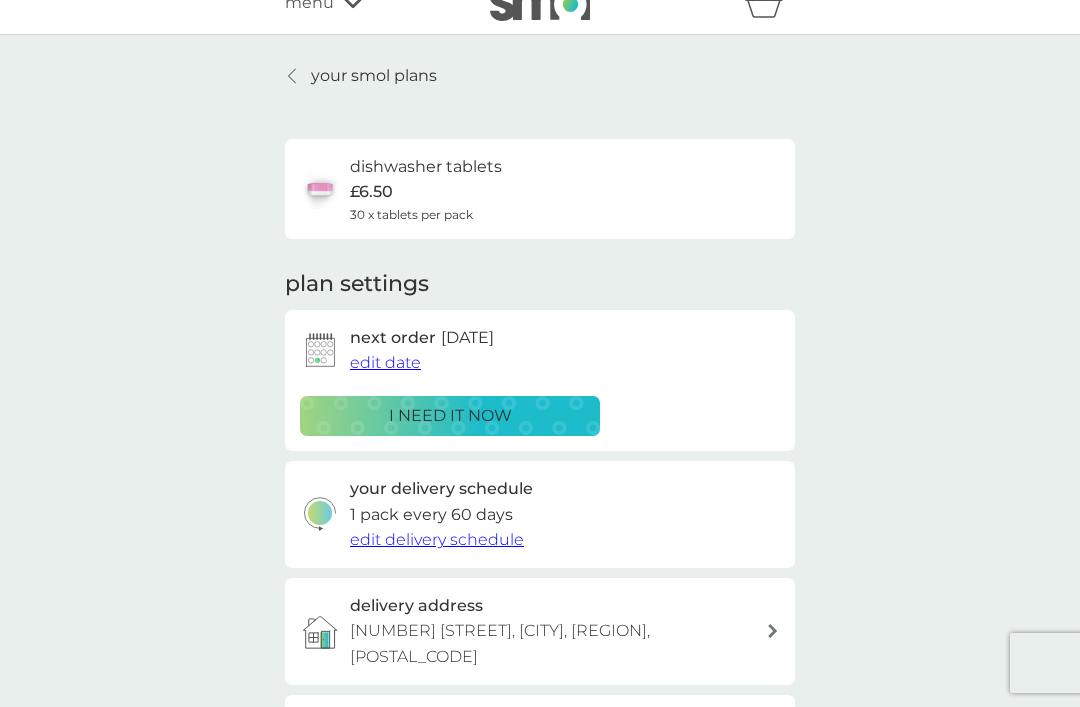 click on "your smol plans dishwasher tablets £6.50 30 x tablets per pack plan settings next order 11 Aug 2025 edit date i need it now your delivery schedule 1 pack every 60 days edit delivery schedule delivery address 90 Greenway Avenue, Walthamstow, London, E17 3QW donate a wash give back and add 30p to your ongoing plan to donate 2 laundry capsules to The Hygiene Bank charity. ADD TO PLAN Pause plan cancel plan" at bounding box center (540, 538) 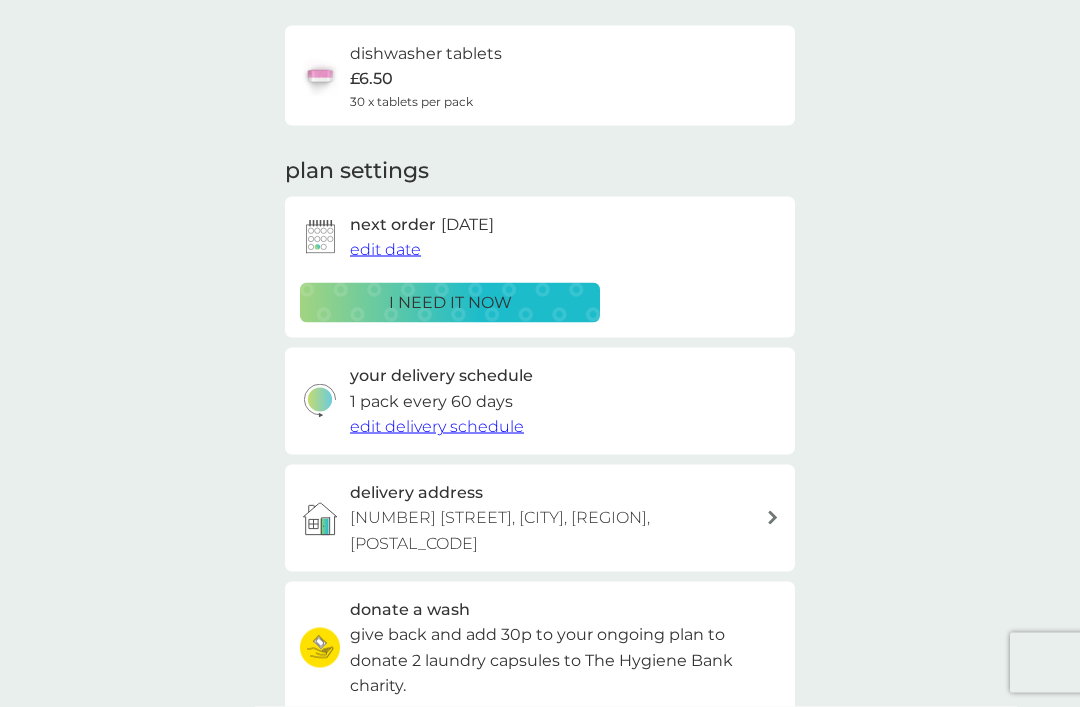 scroll, scrollTop: 90, scrollLeft: 0, axis: vertical 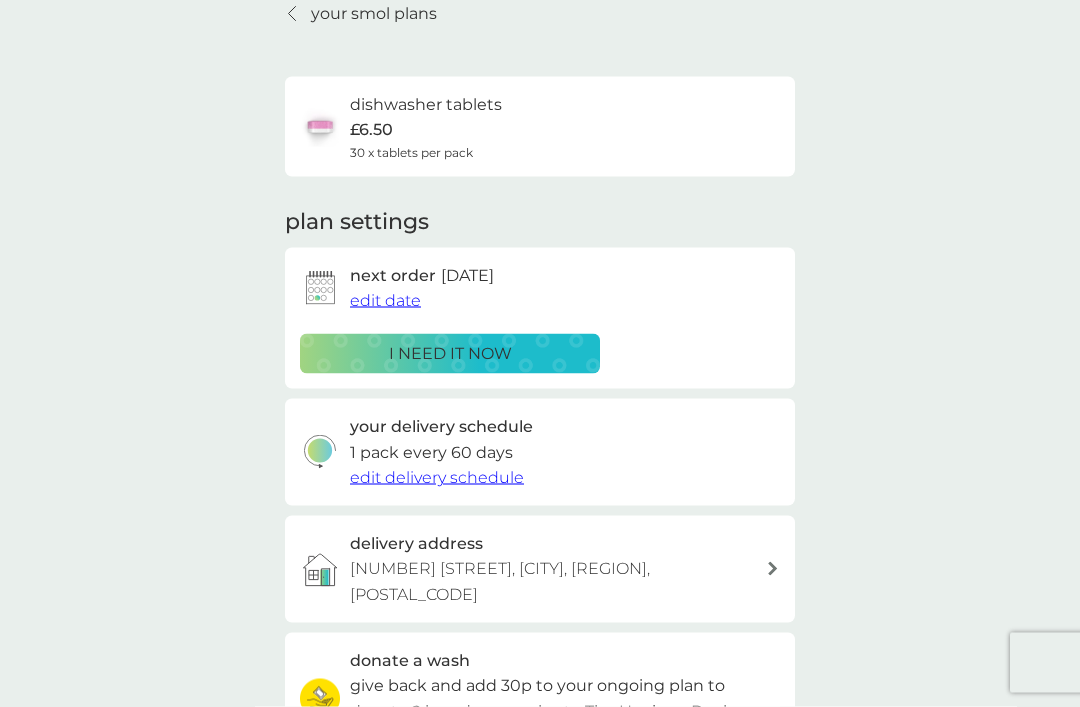 click on "edit date" at bounding box center [385, 300] 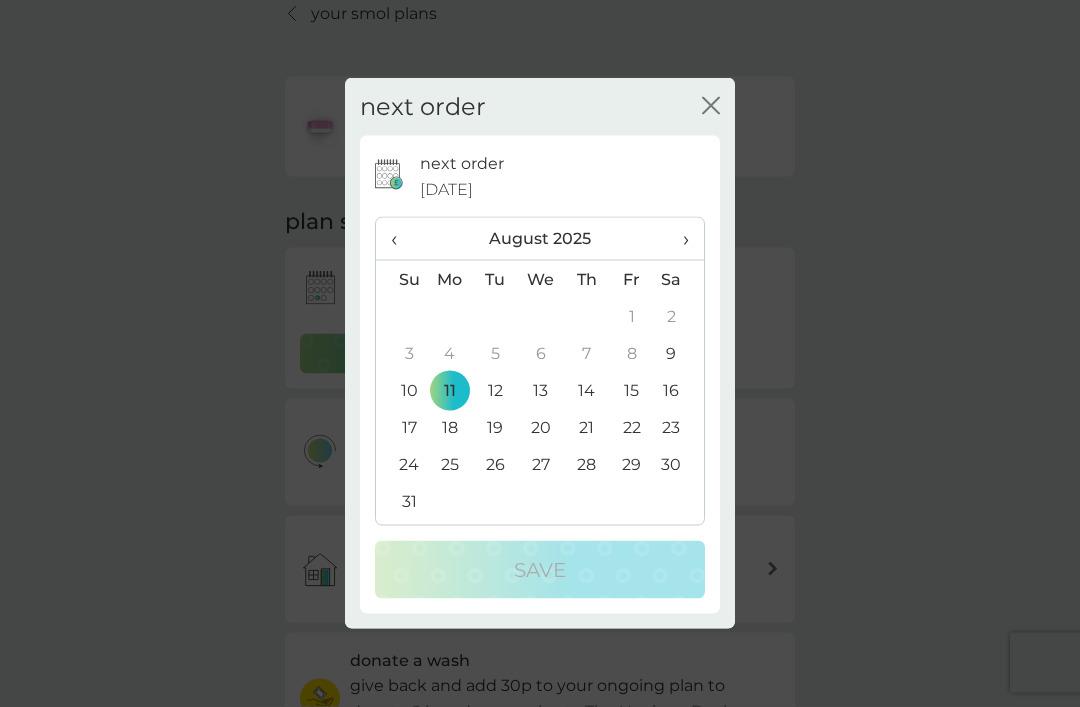 scroll, scrollTop: 91, scrollLeft: 0, axis: vertical 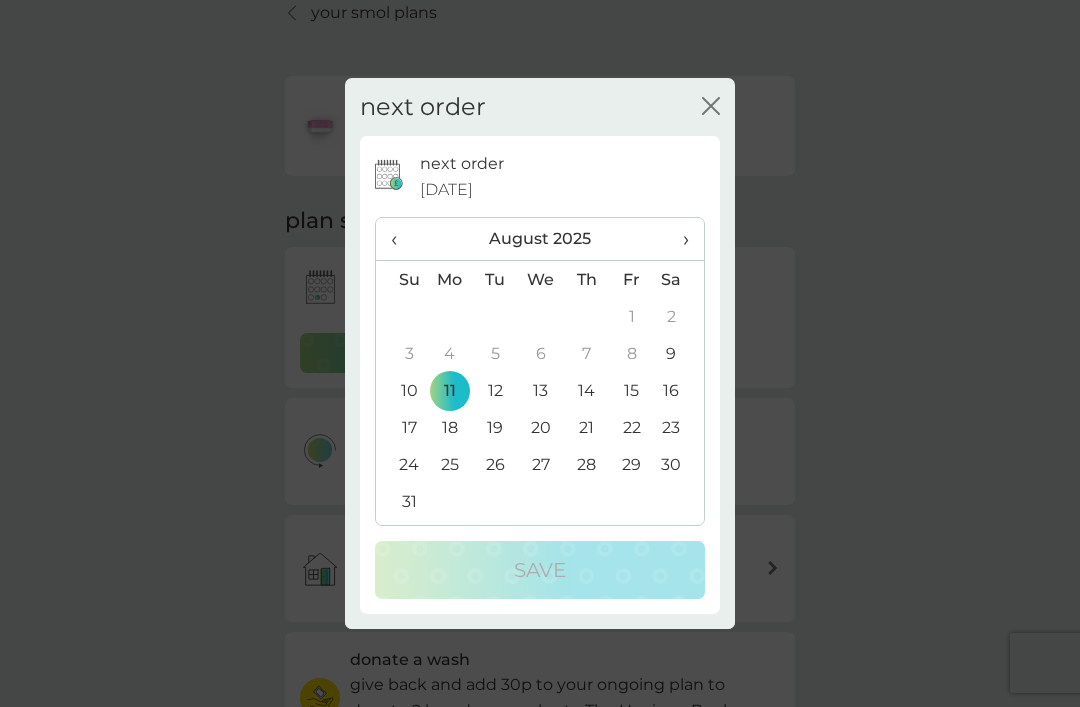 click on "31" at bounding box center (401, 501) 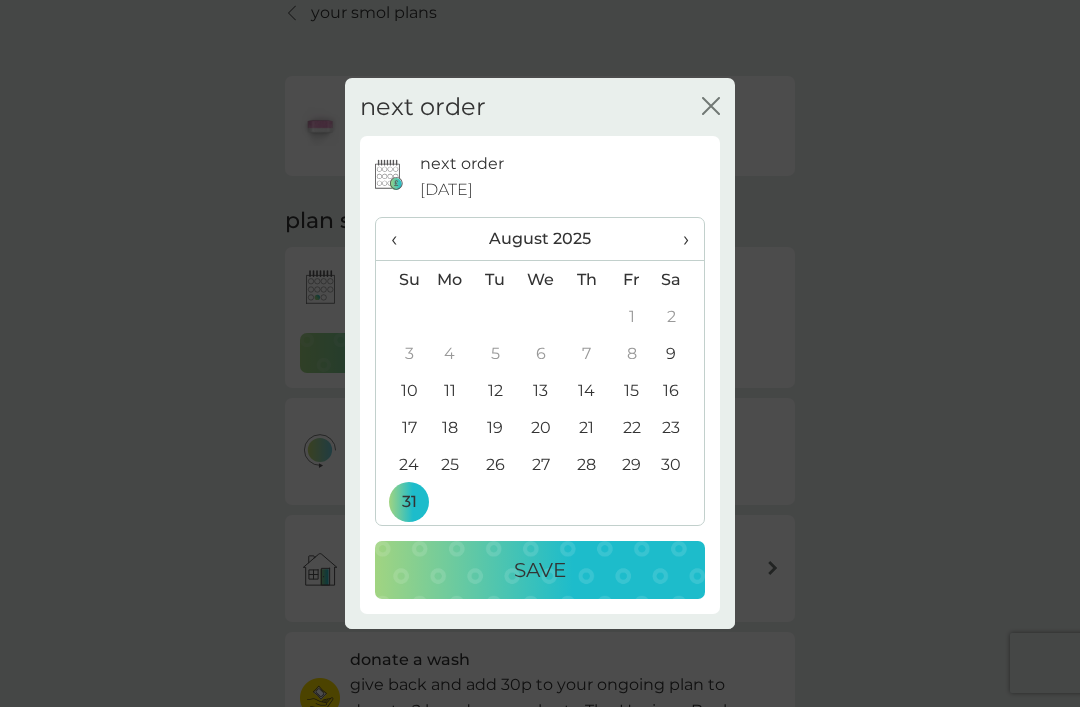 click on "Save" at bounding box center (540, 570) 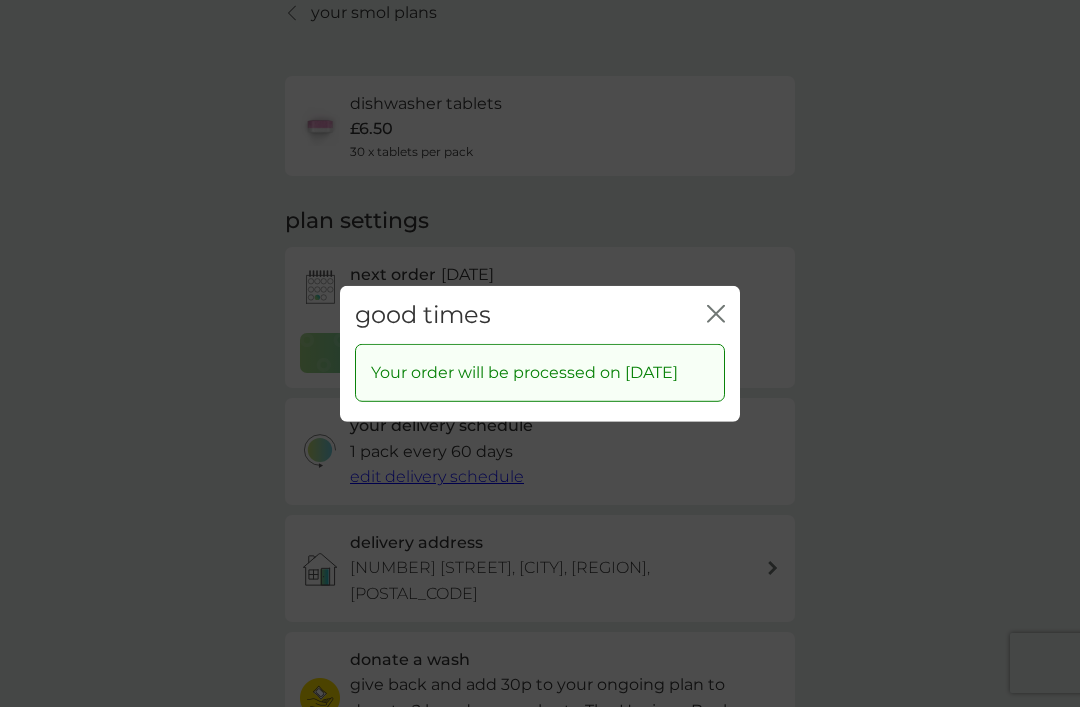 click on "close" 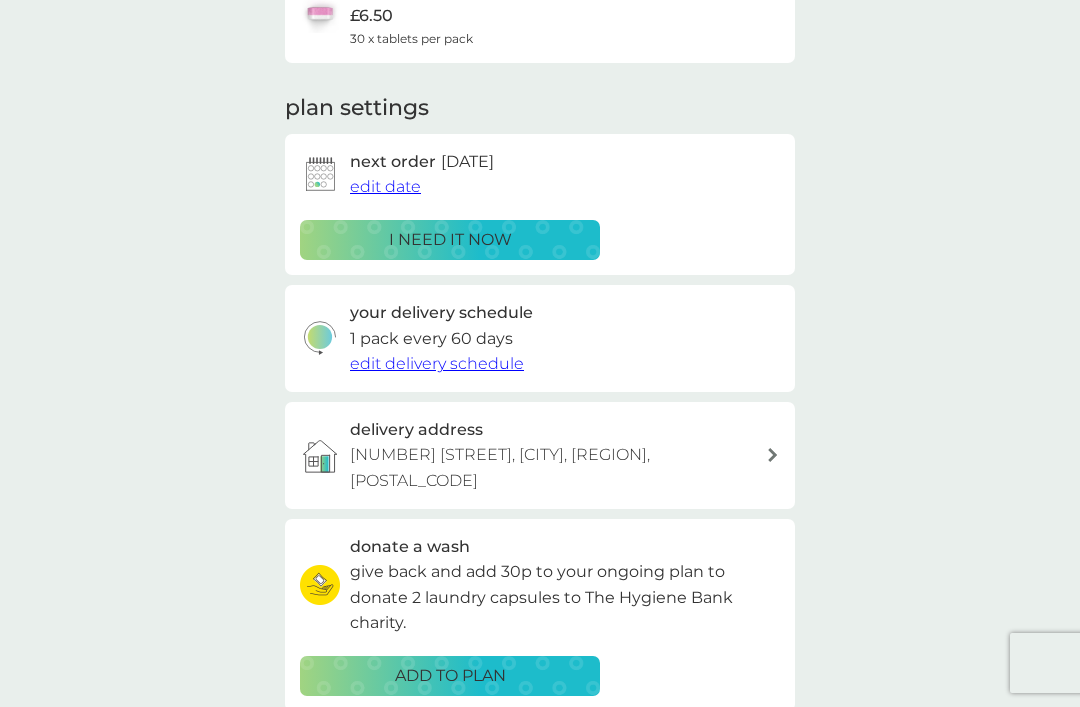 scroll, scrollTop: 0, scrollLeft: 0, axis: both 